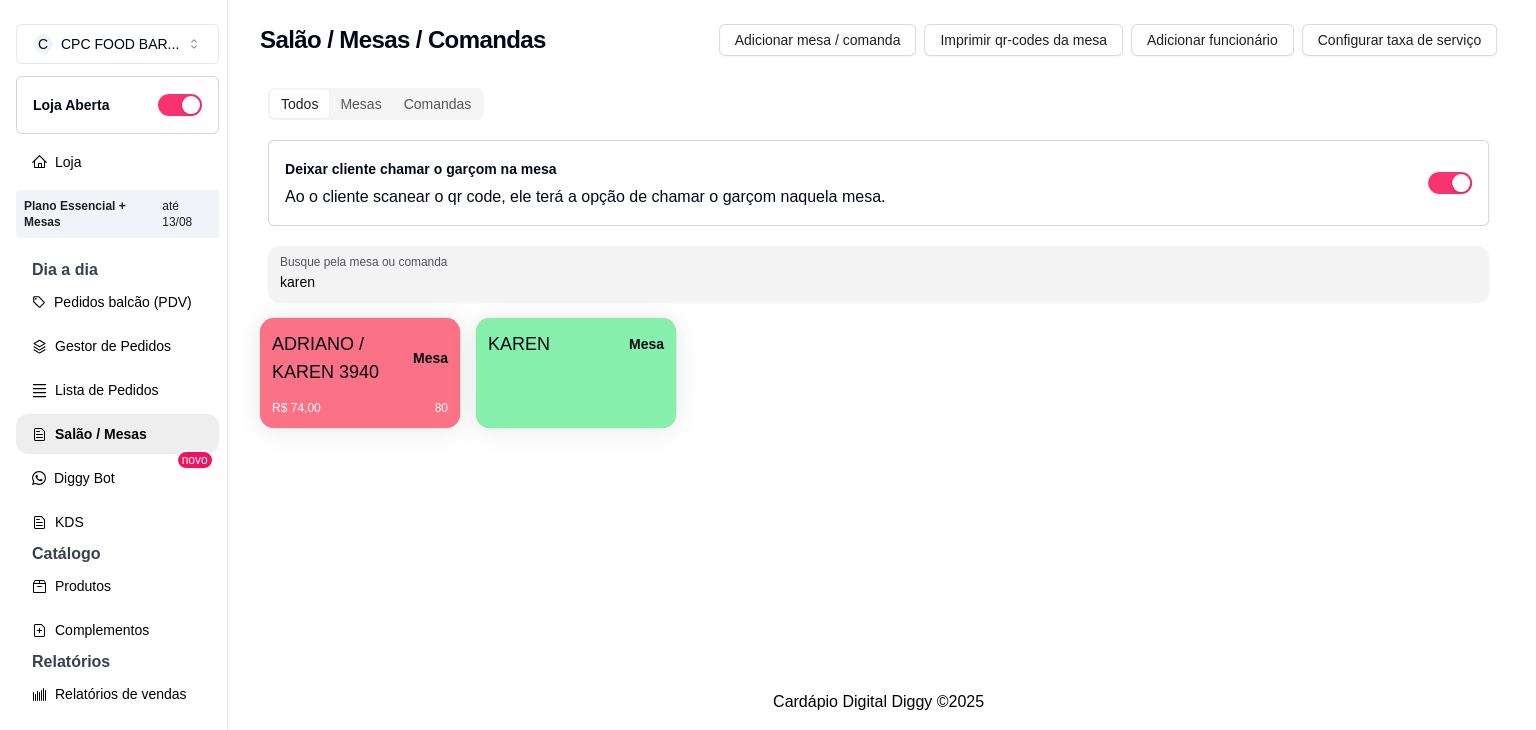 scroll, scrollTop: 0, scrollLeft: 0, axis: both 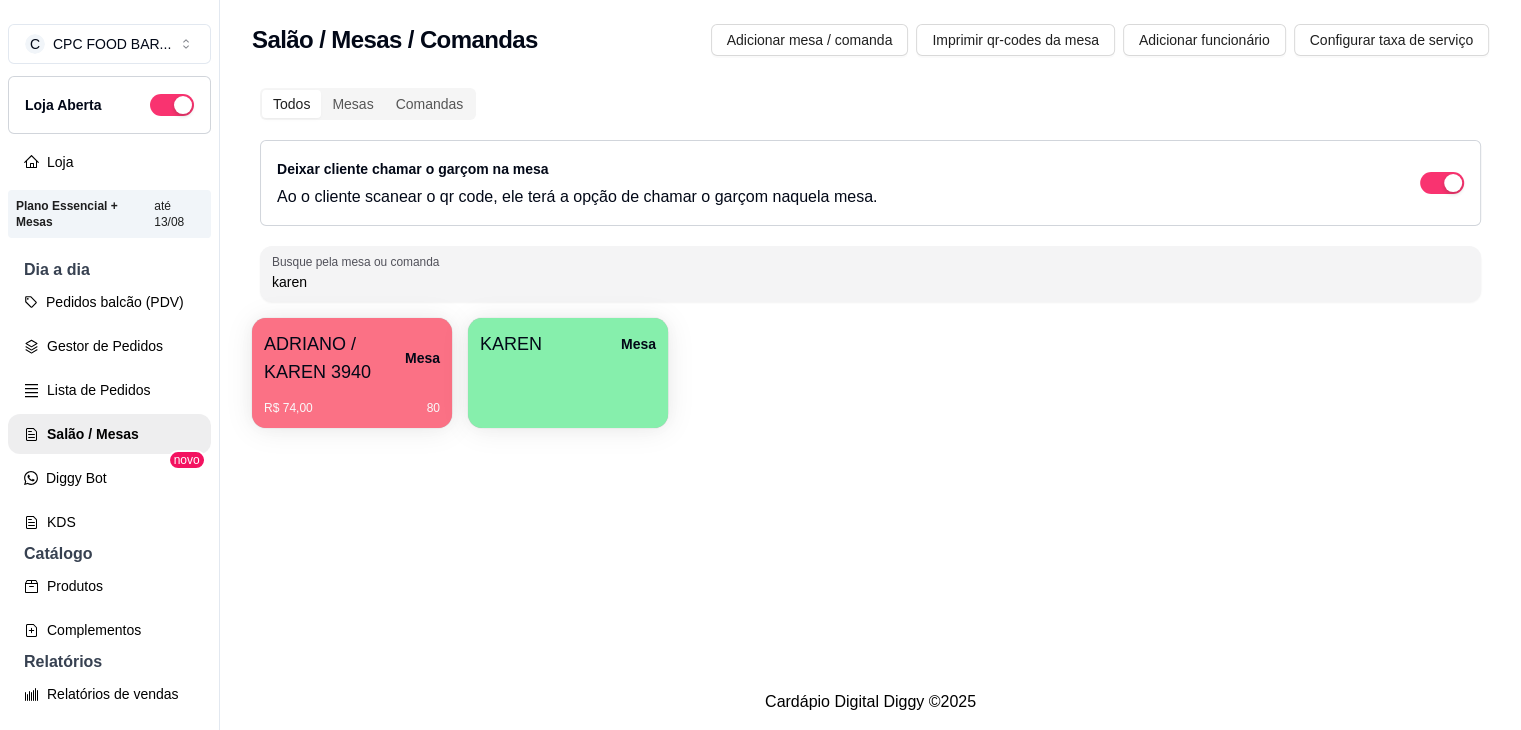 drag, startPoint x: 328, startPoint y: 281, endPoint x: 232, endPoint y: 280, distance: 96.00521 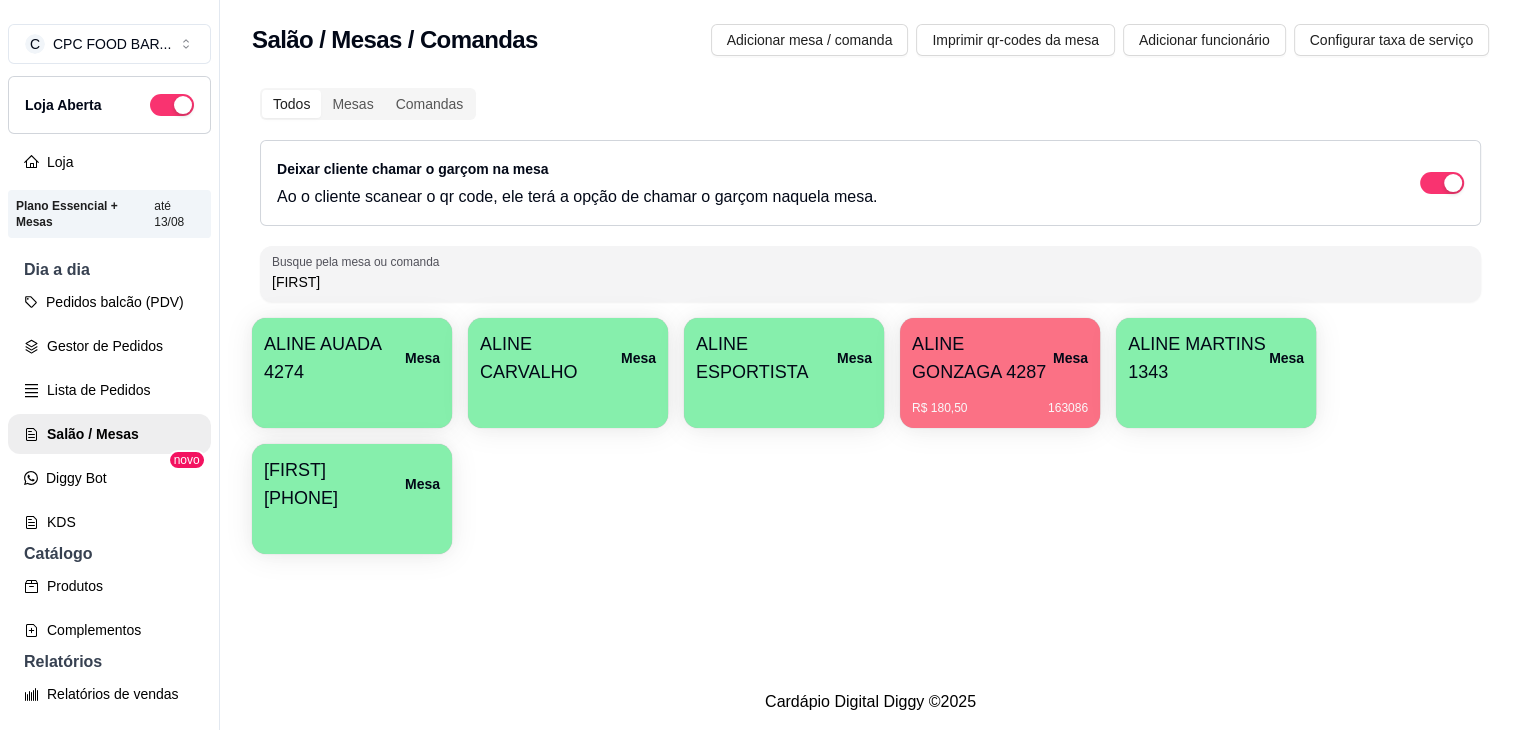 type on "[FIRST]" 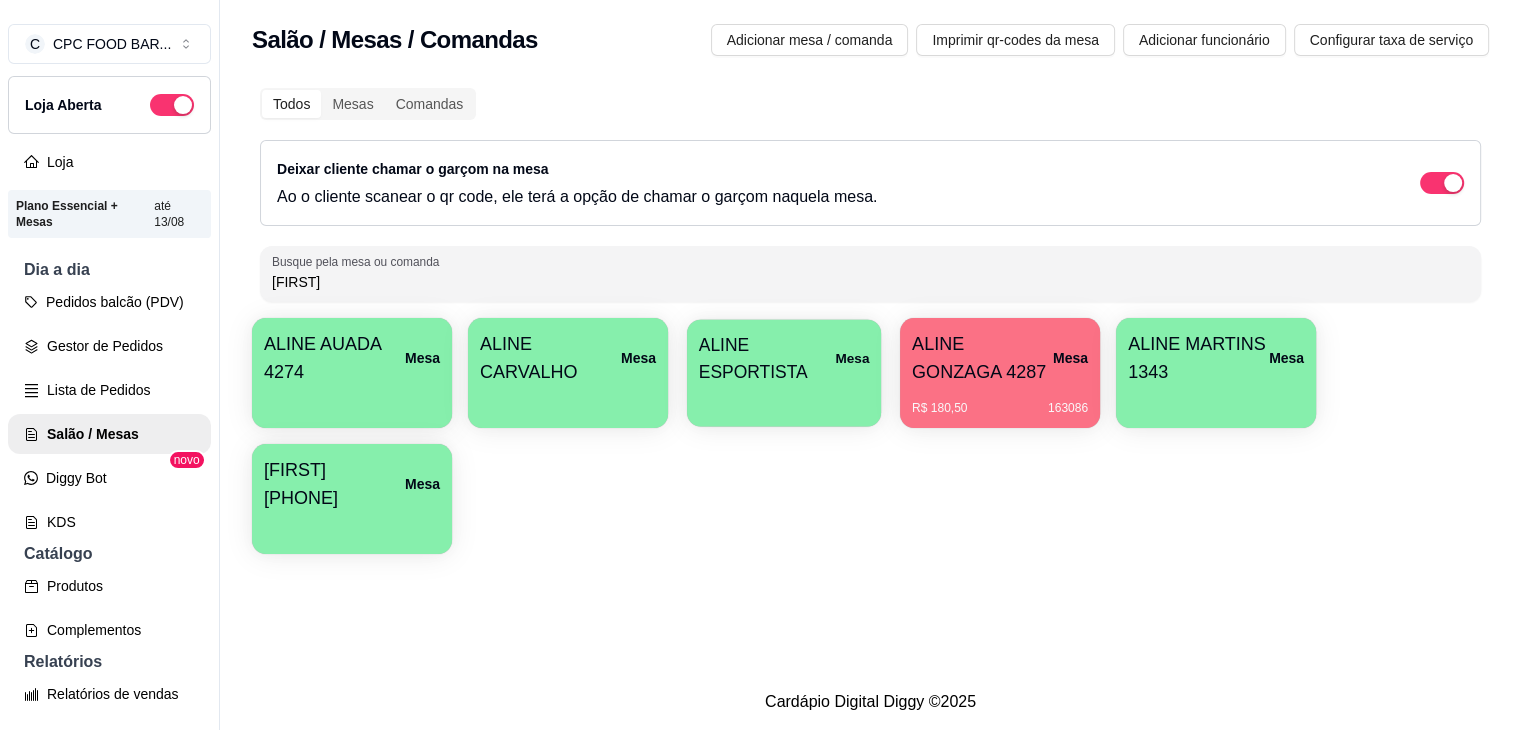 click on "Mesa" at bounding box center [852, 358] 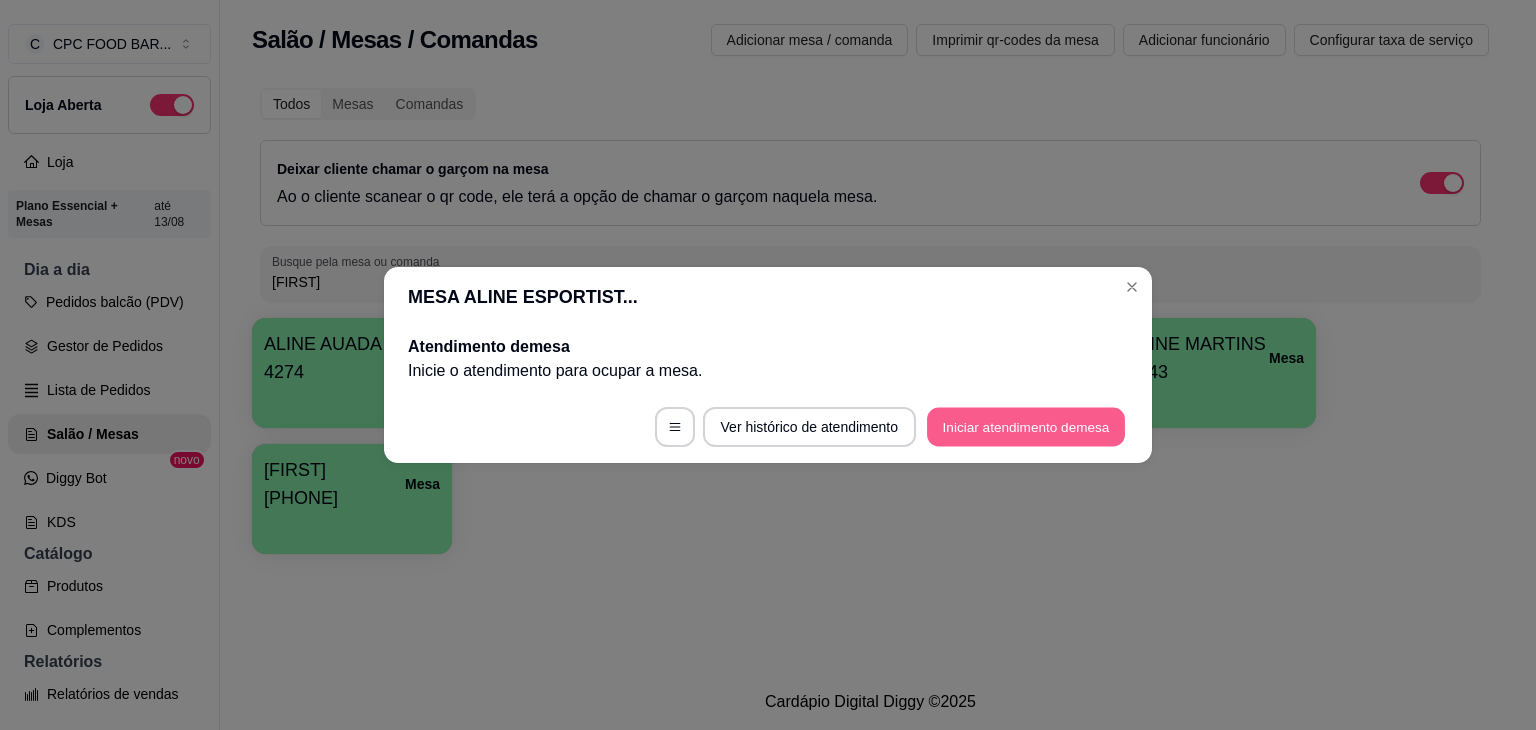 click on "Iniciar atendimento de  mesa" at bounding box center (1026, 427) 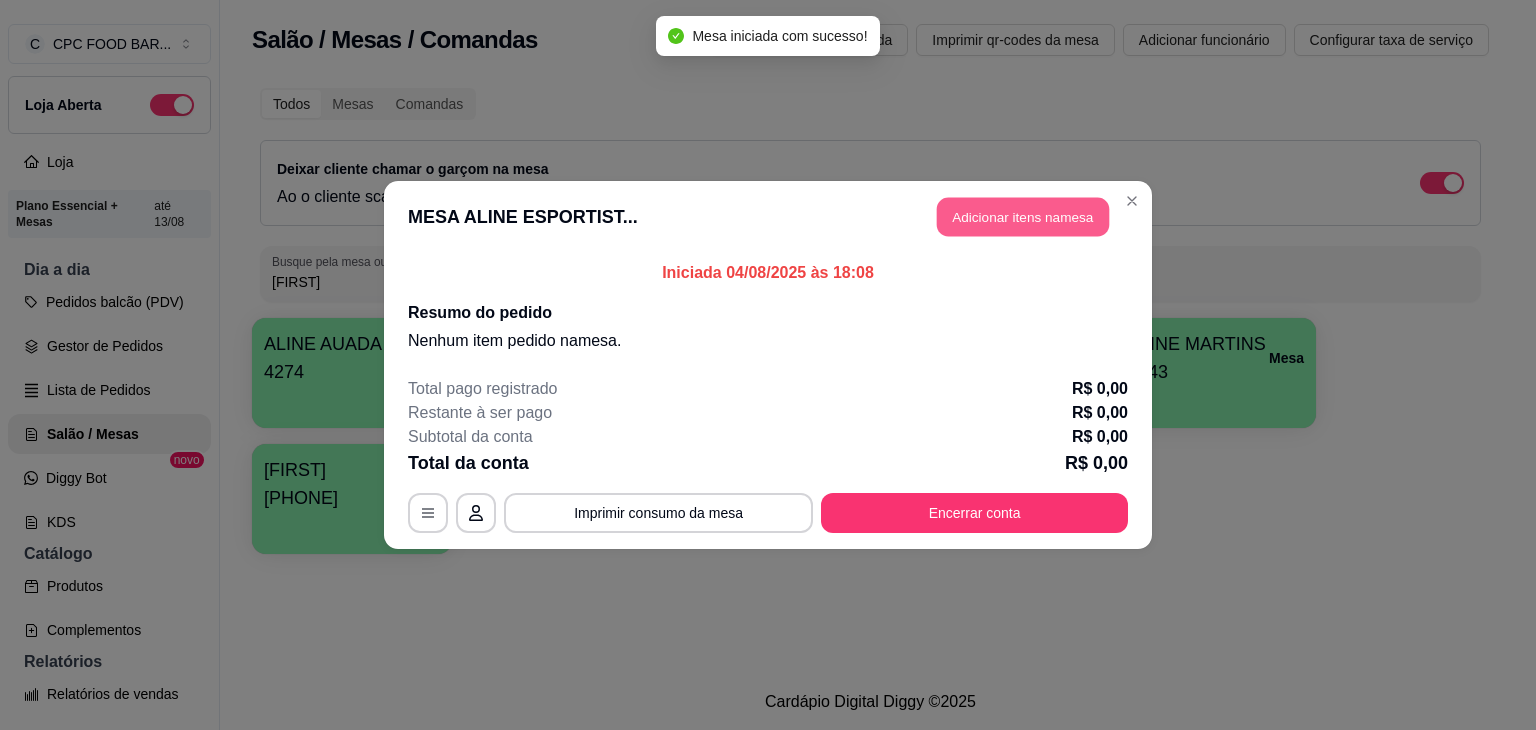 click on "Adicionar itens na  mesa" at bounding box center (1023, 217) 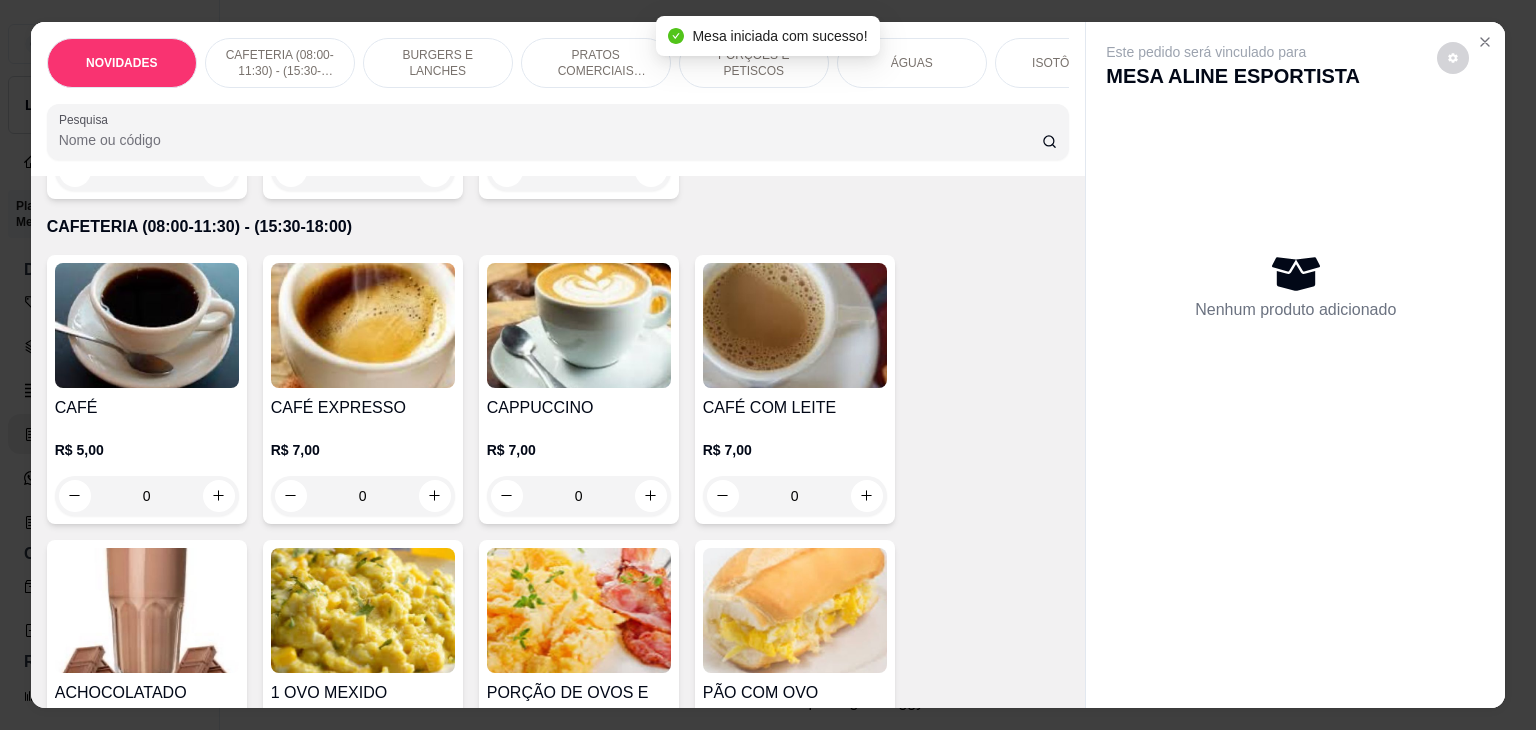 scroll, scrollTop: 800, scrollLeft: 0, axis: vertical 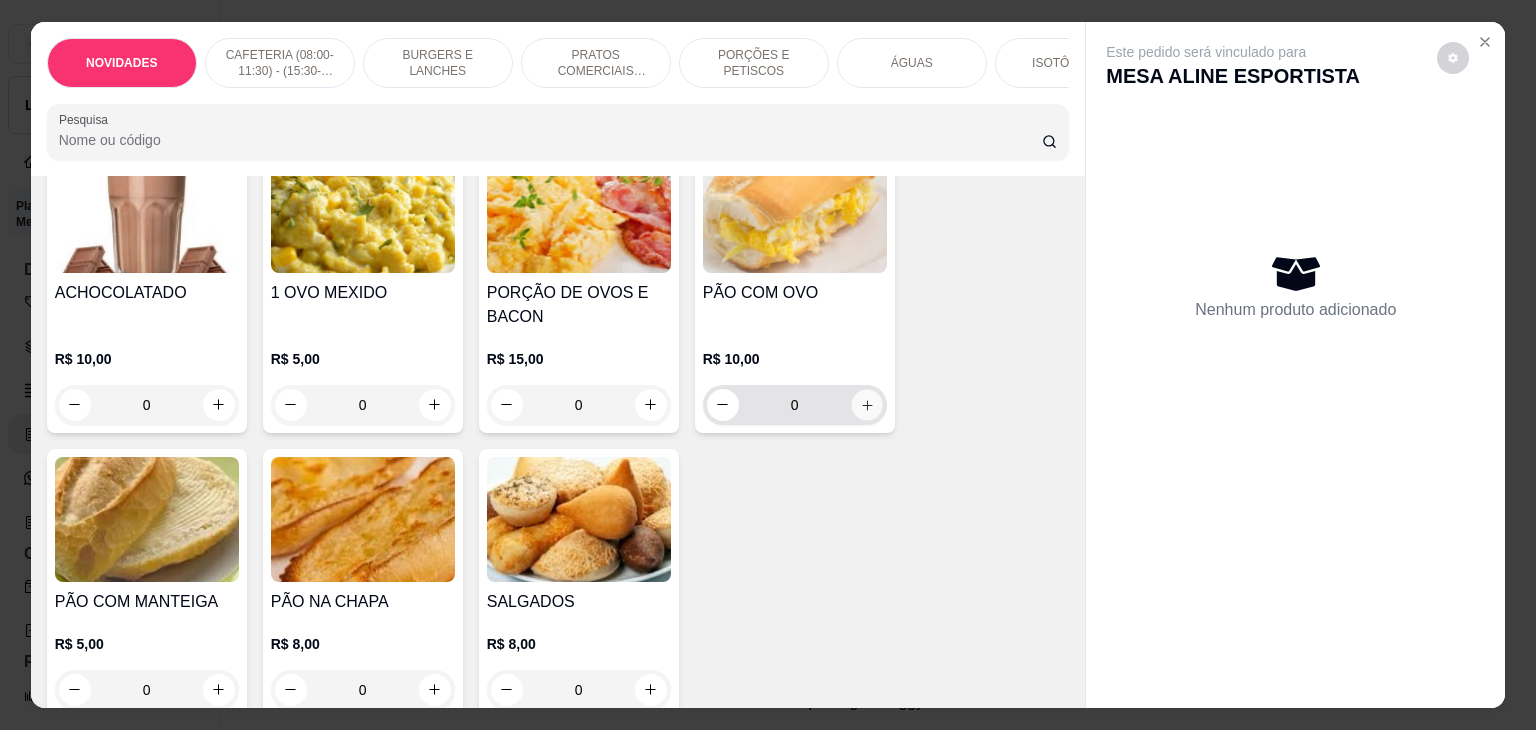 click 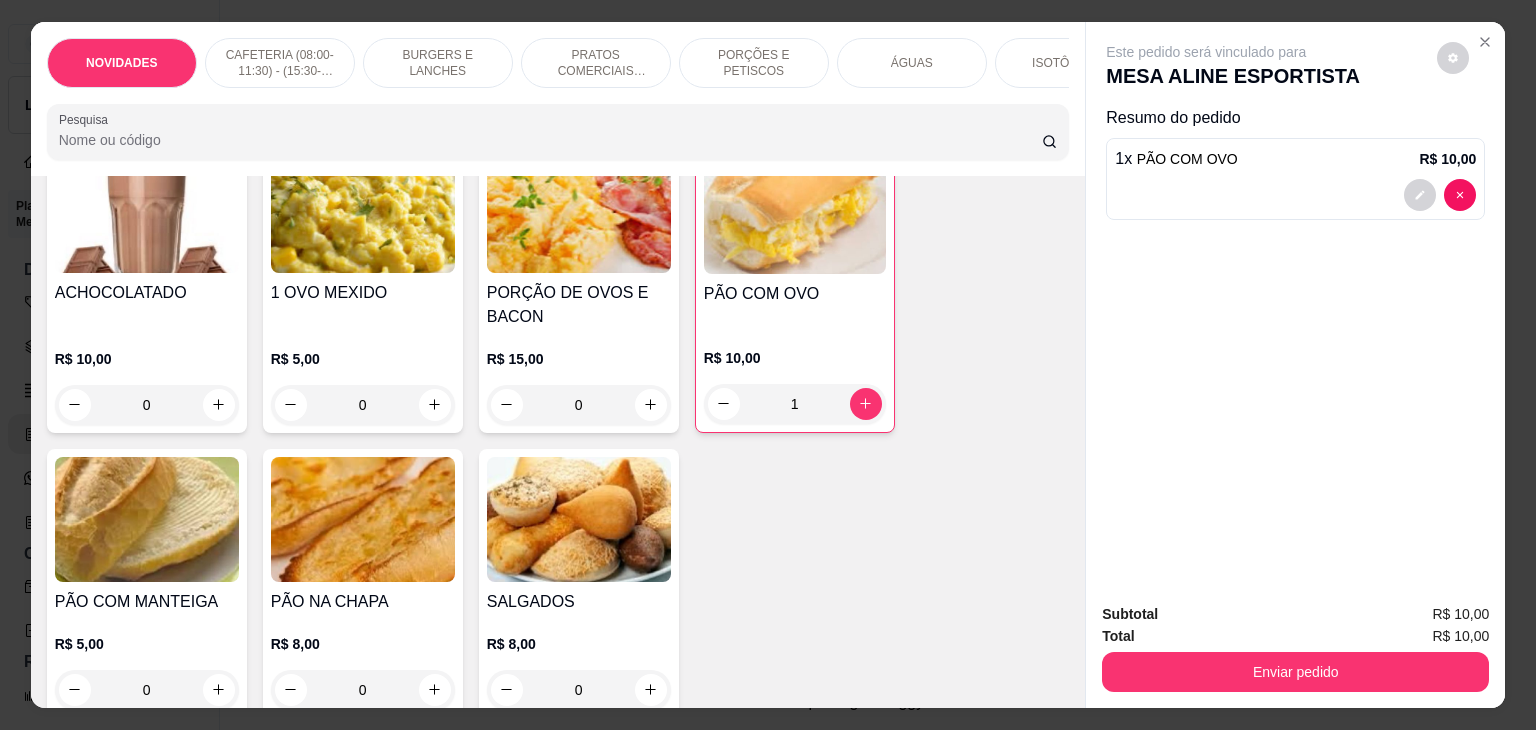 click on "Pesquisa" at bounding box center (550, 140) 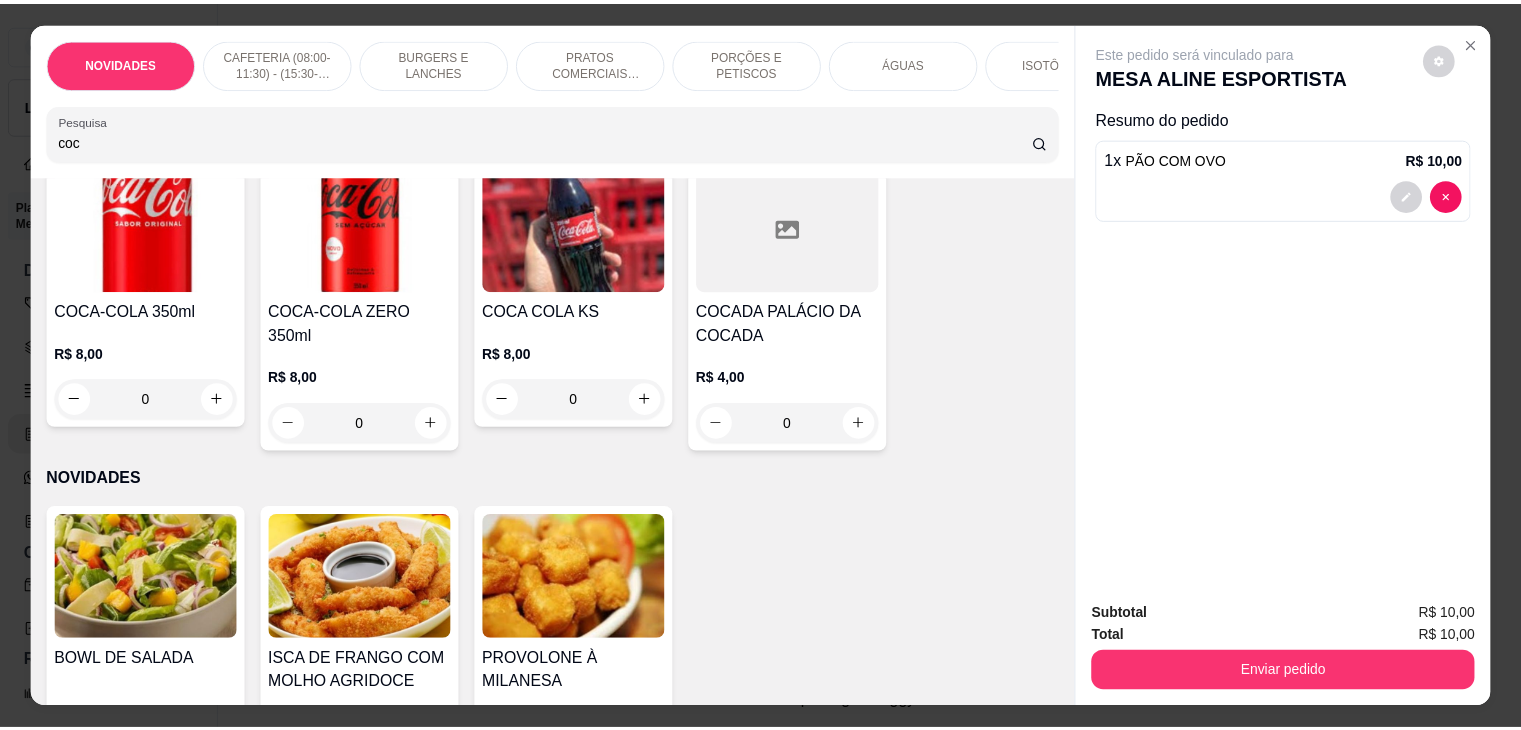 scroll, scrollTop: 0, scrollLeft: 0, axis: both 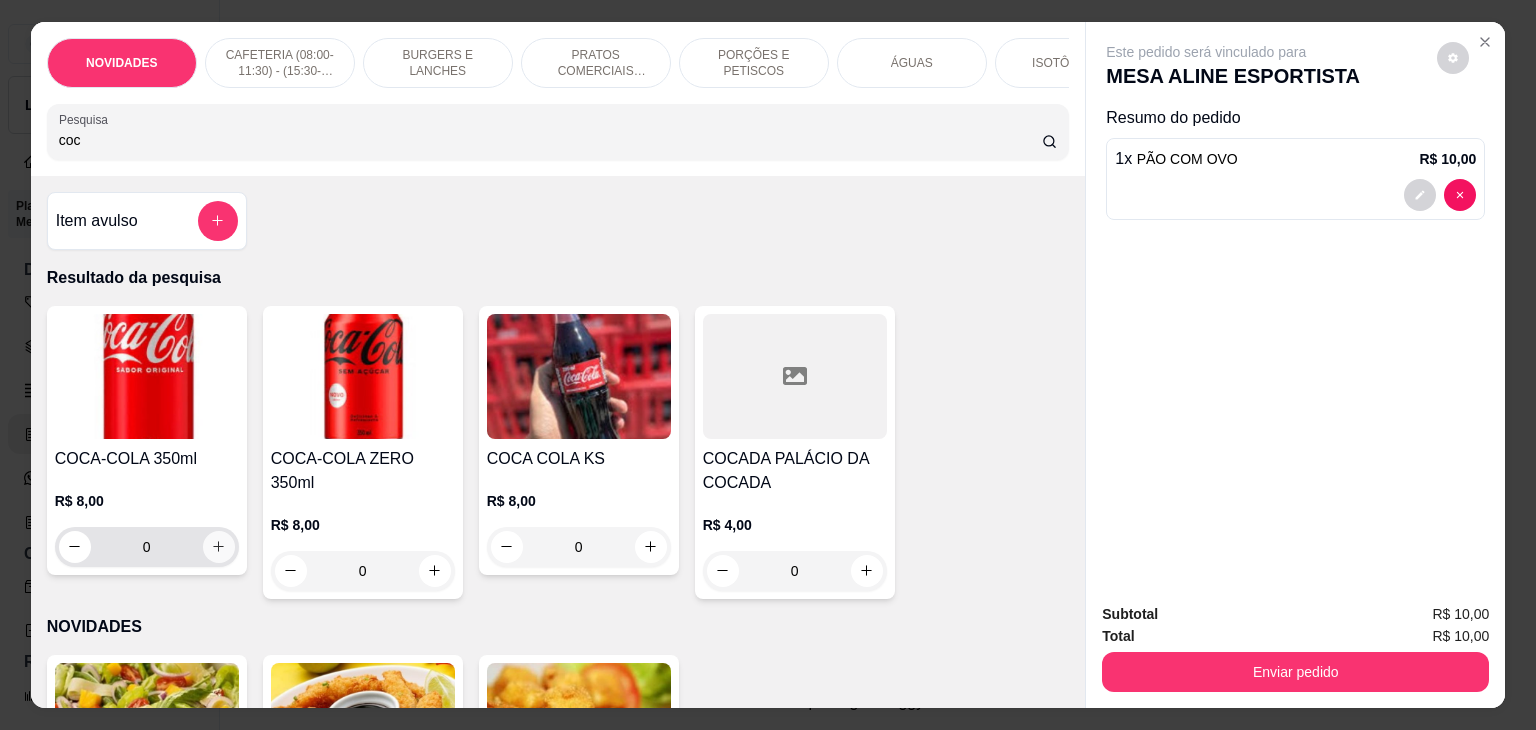 type on "coc" 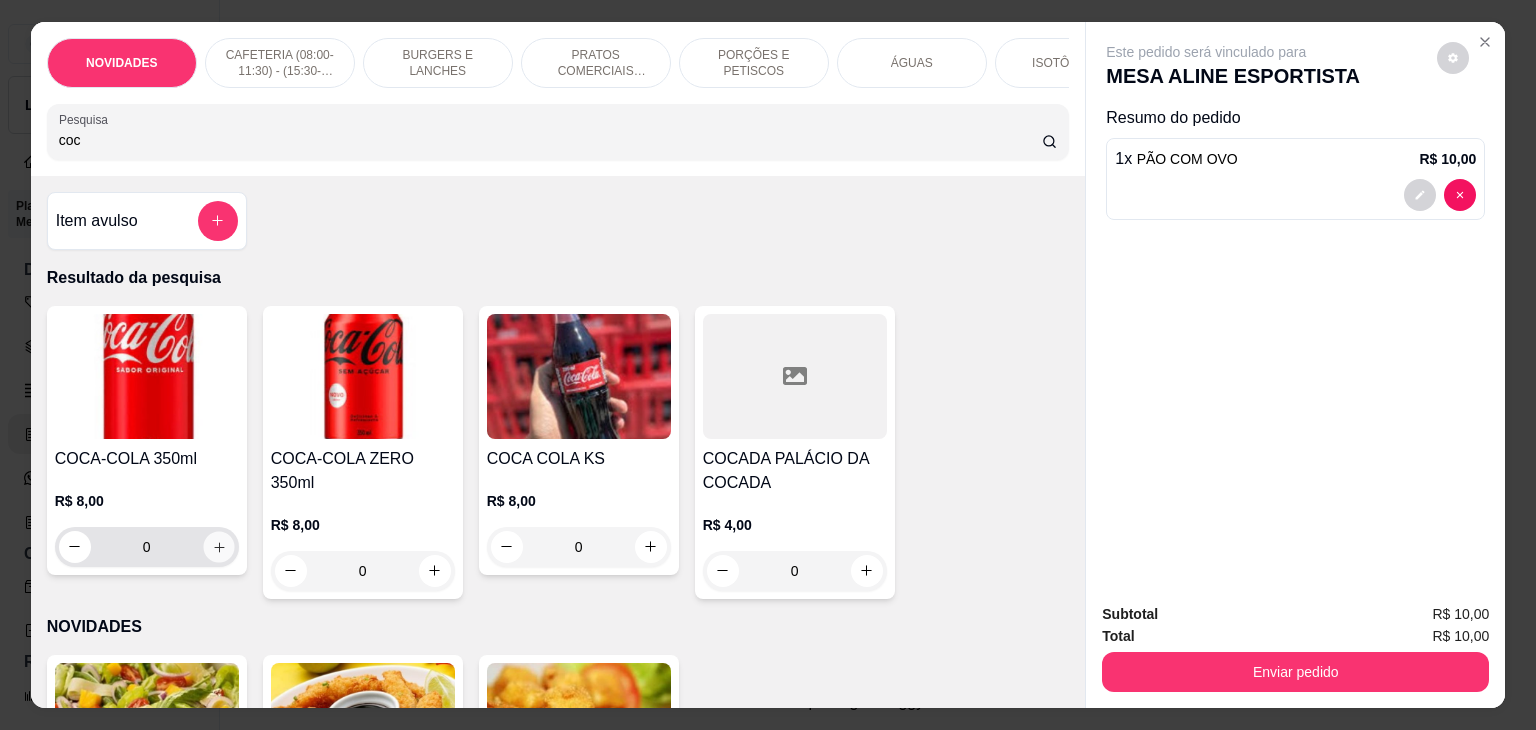 click 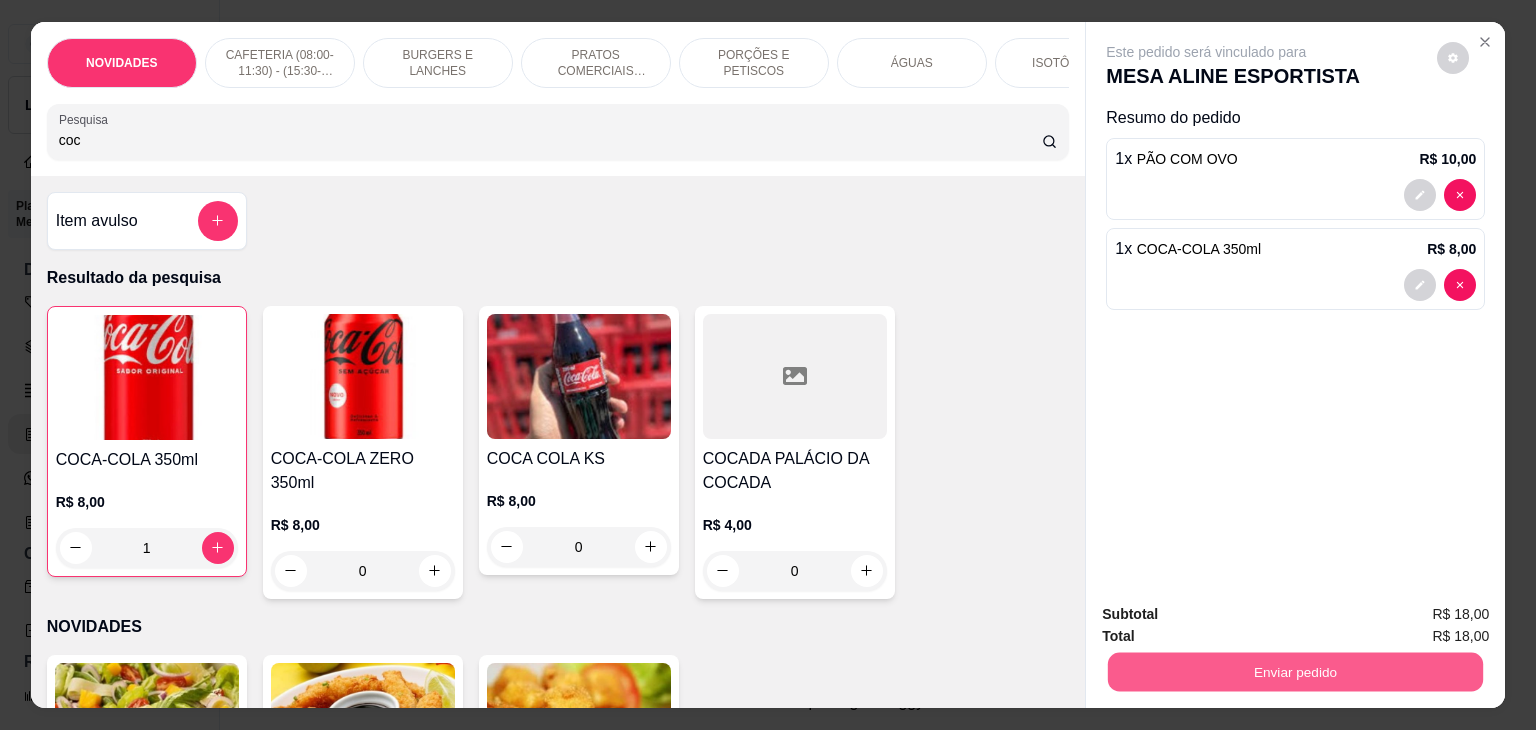 click on "Enviar pedido" at bounding box center [1295, 672] 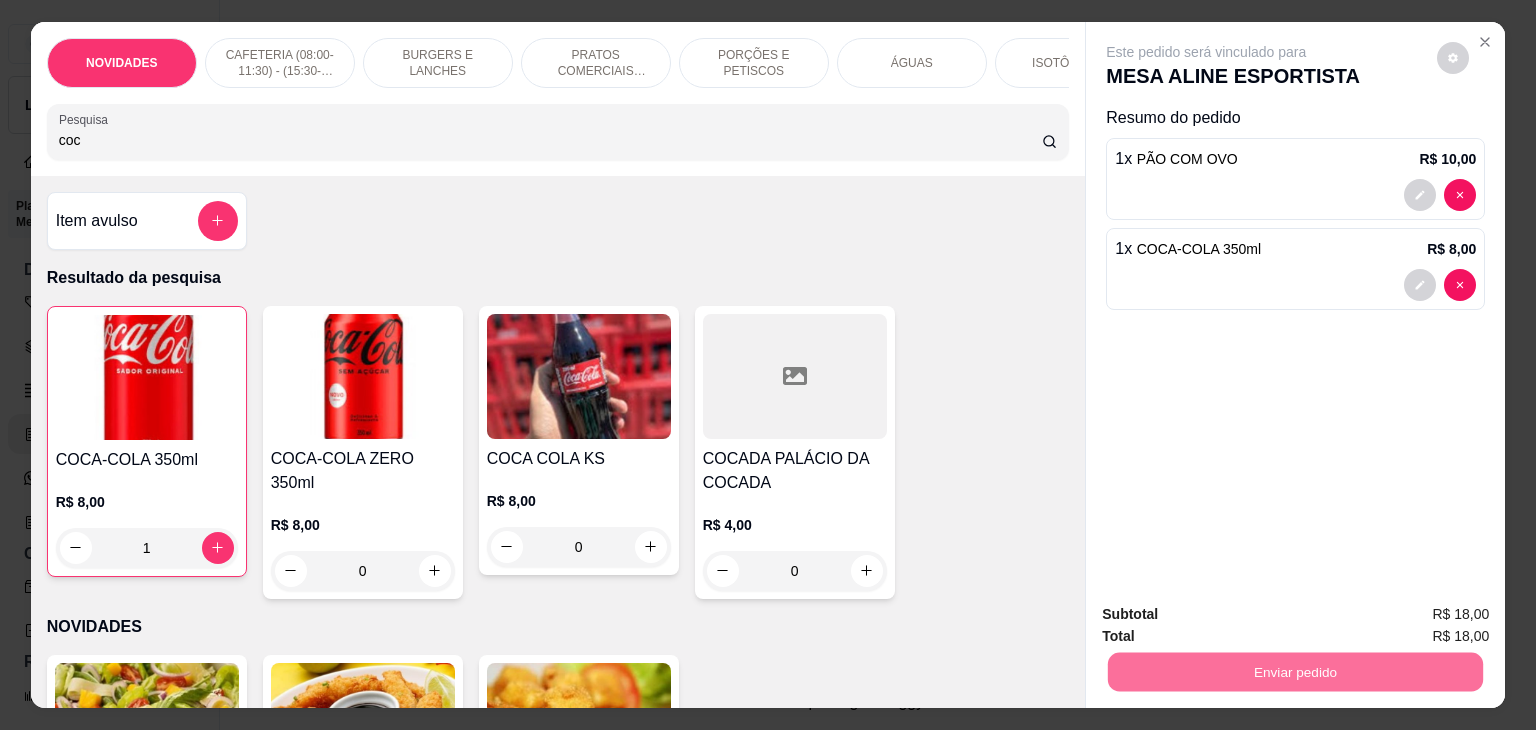 click on "Não registrar e enviar pedido" at bounding box center (1229, 615) 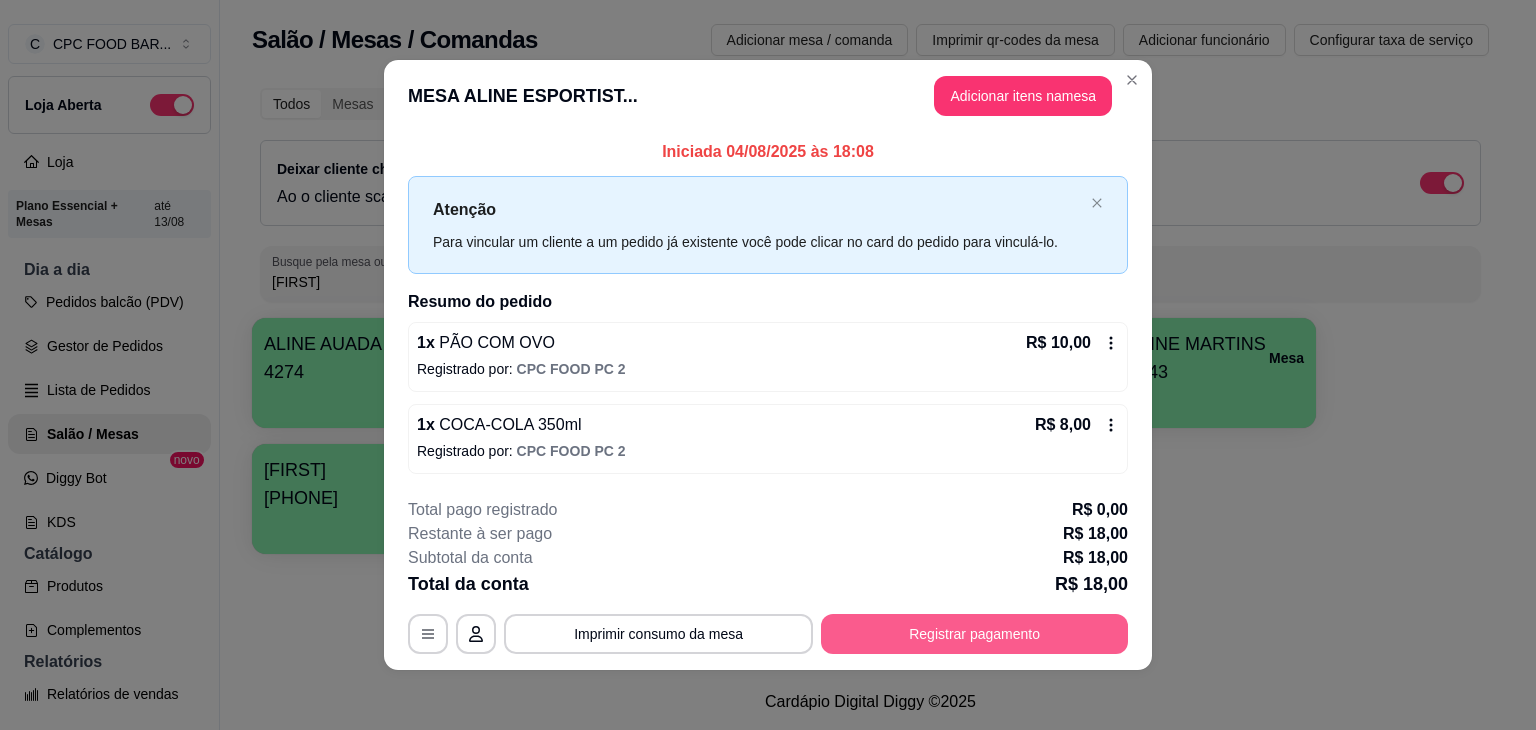 click on "Registrar pagamento" at bounding box center [974, 634] 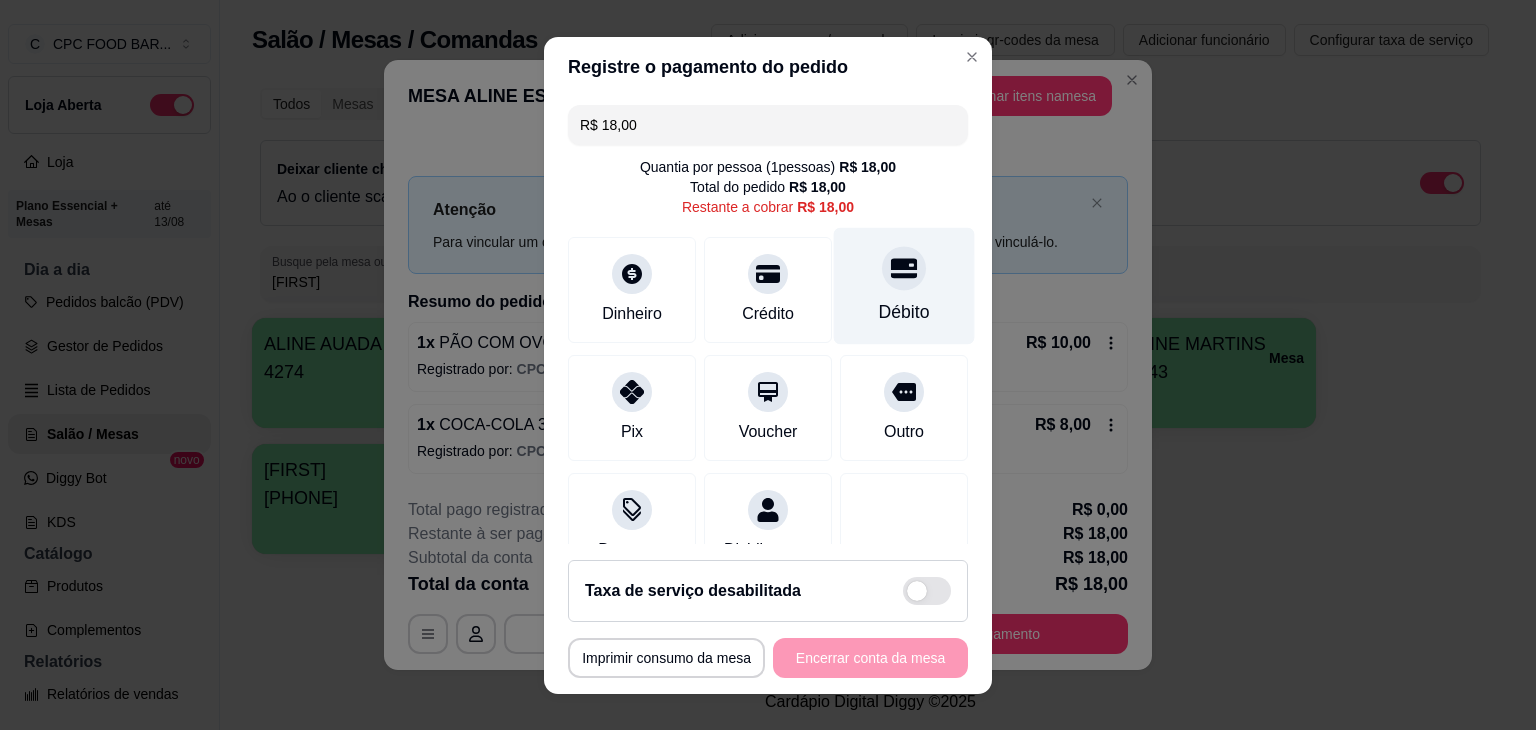click at bounding box center [904, 268] 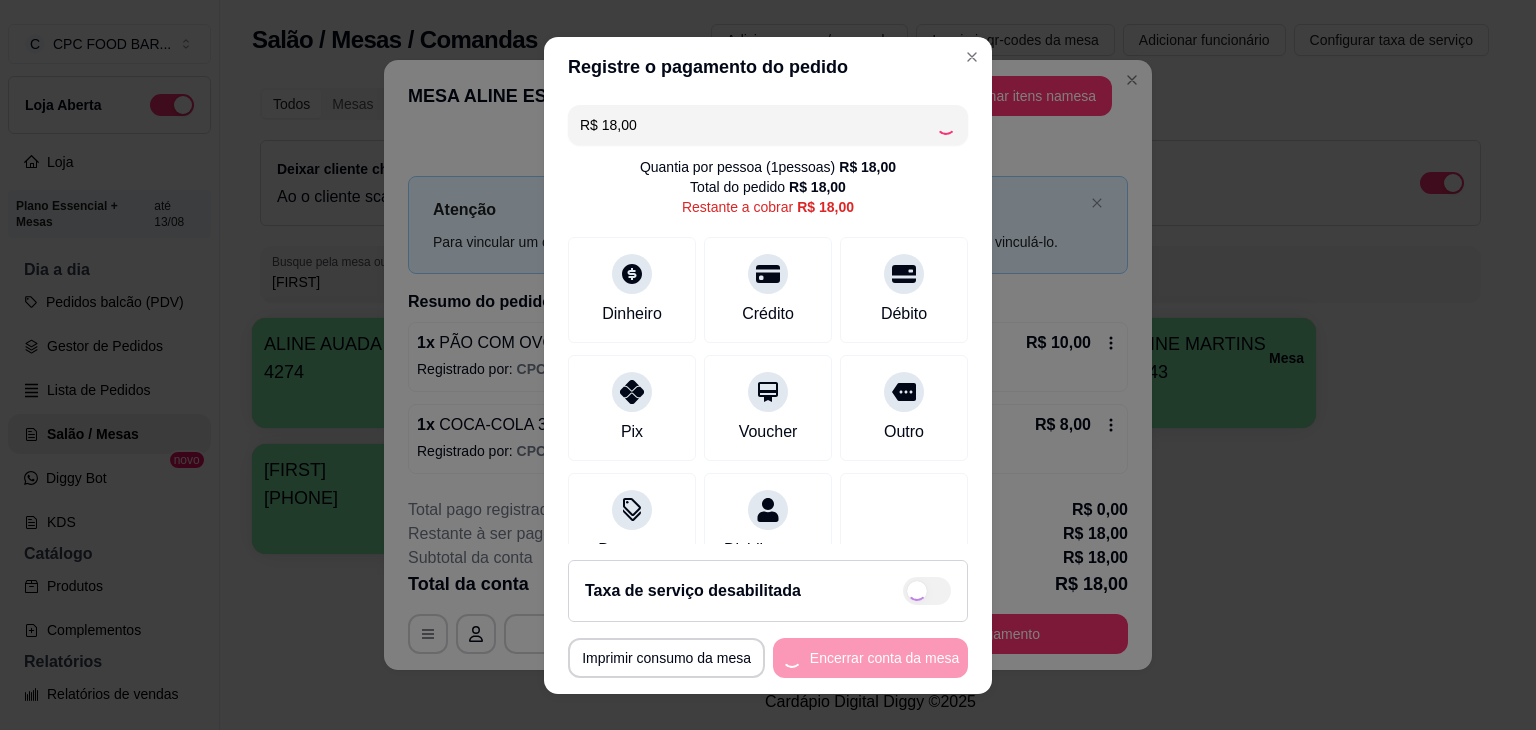type on "R$ 0,00" 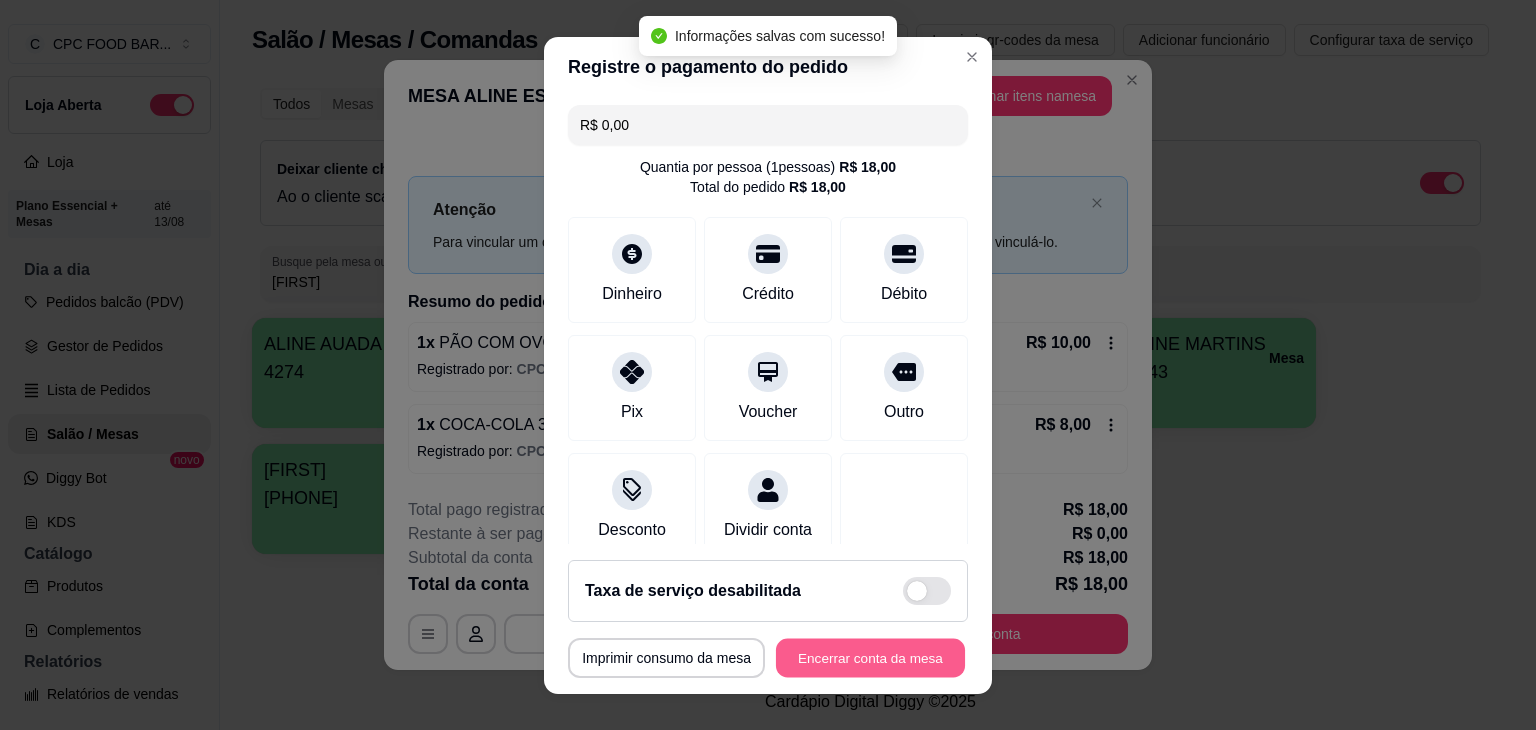 click on "Encerrar conta da mesa" at bounding box center (870, 657) 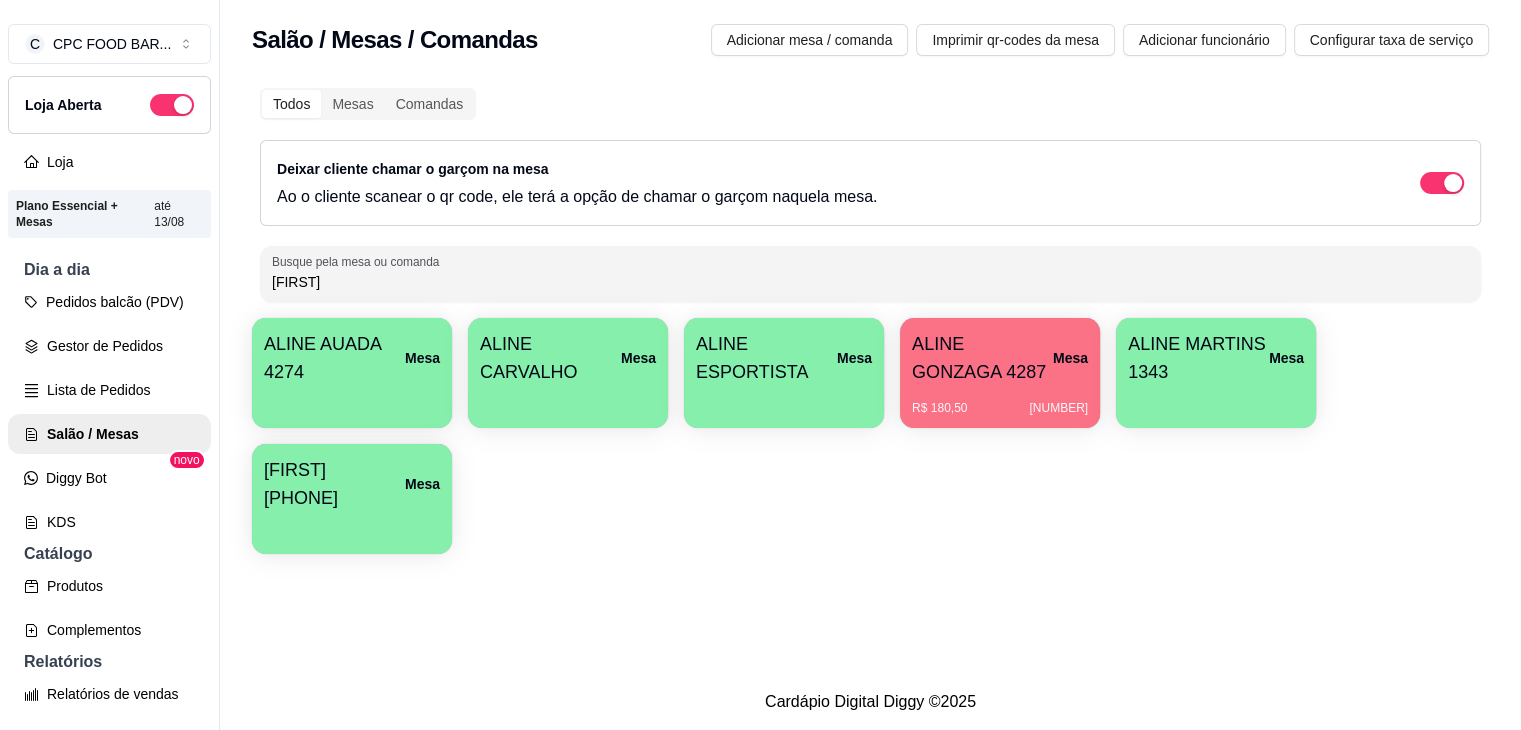 drag, startPoint x: 340, startPoint y: 273, endPoint x: 140, endPoint y: 277, distance: 200.04 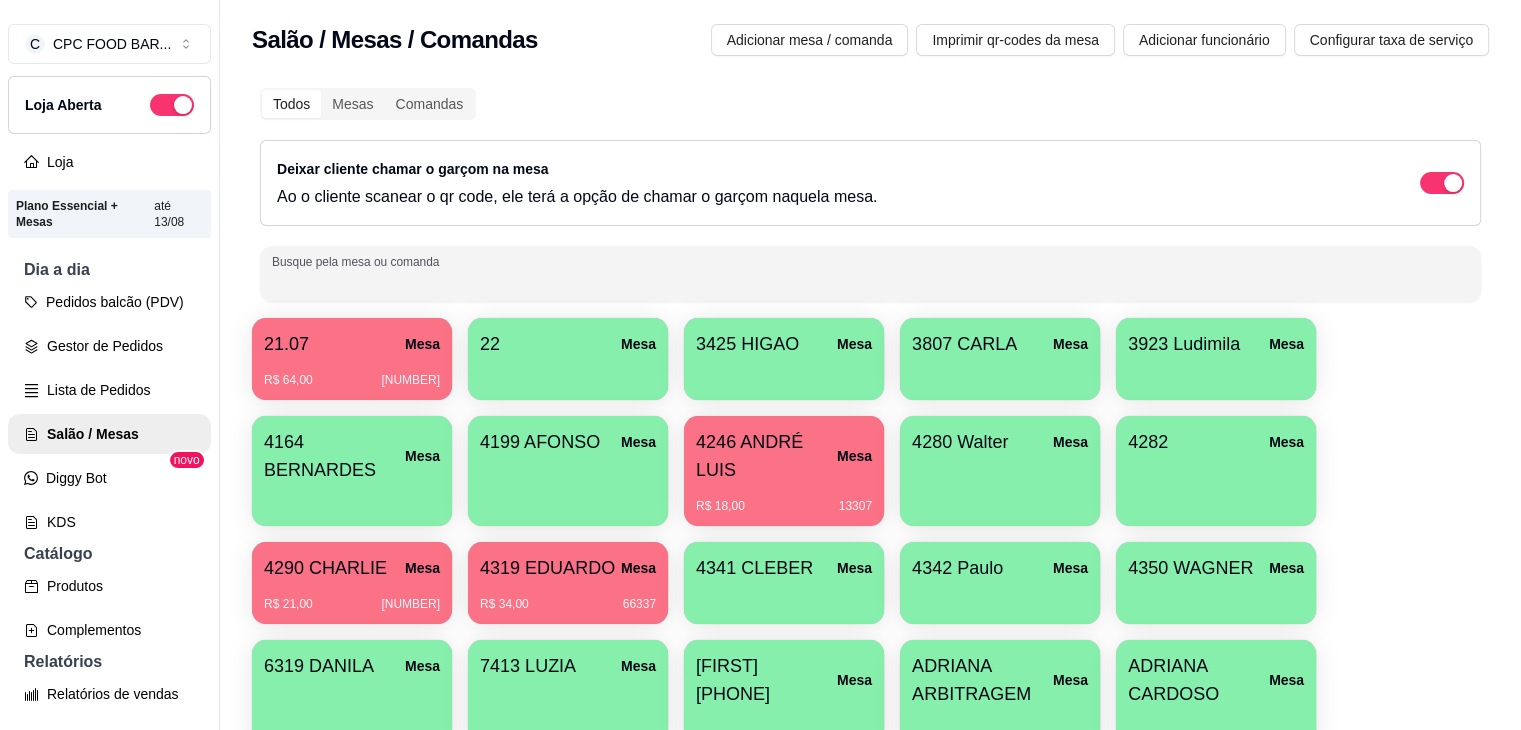 click at bounding box center [870, 274] 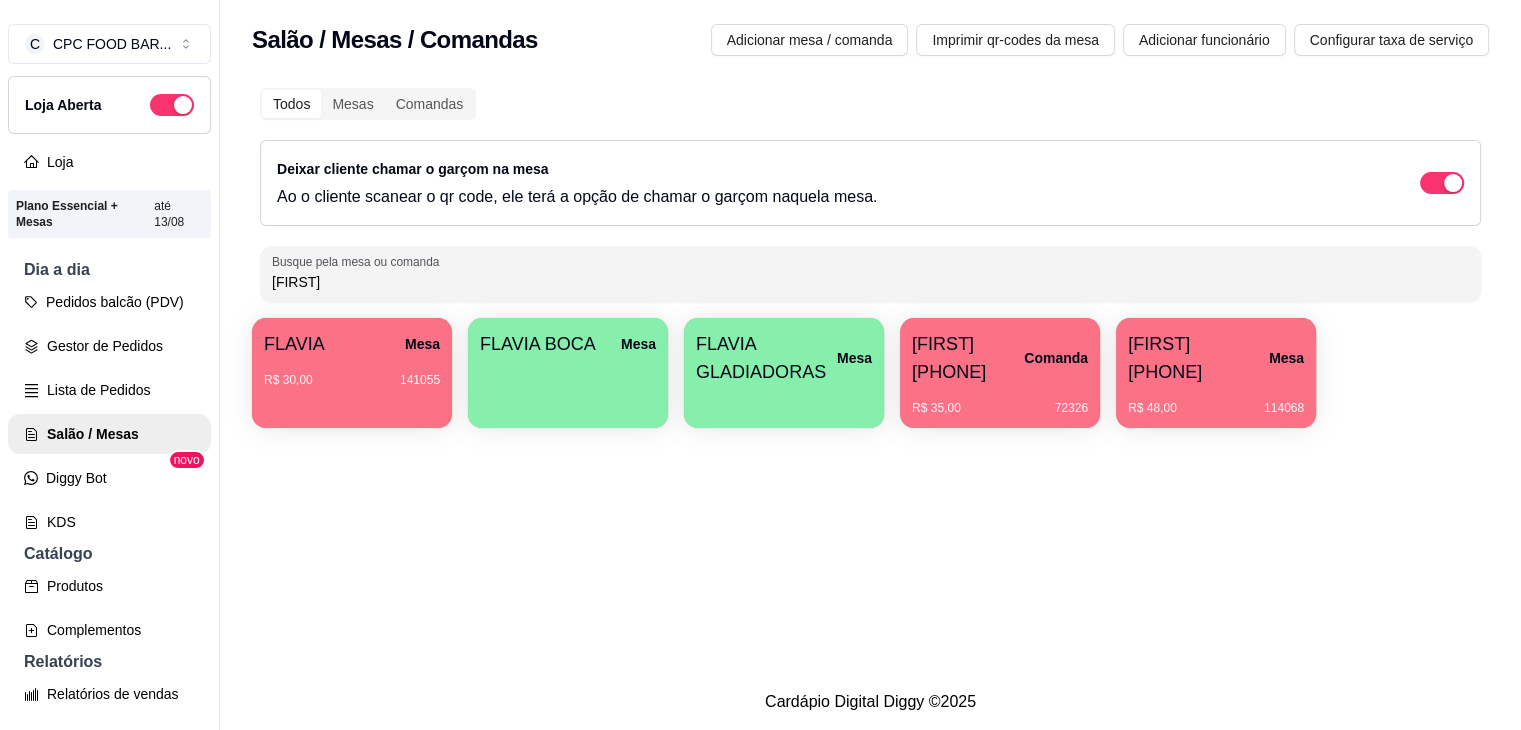 type on "[FIRST]" 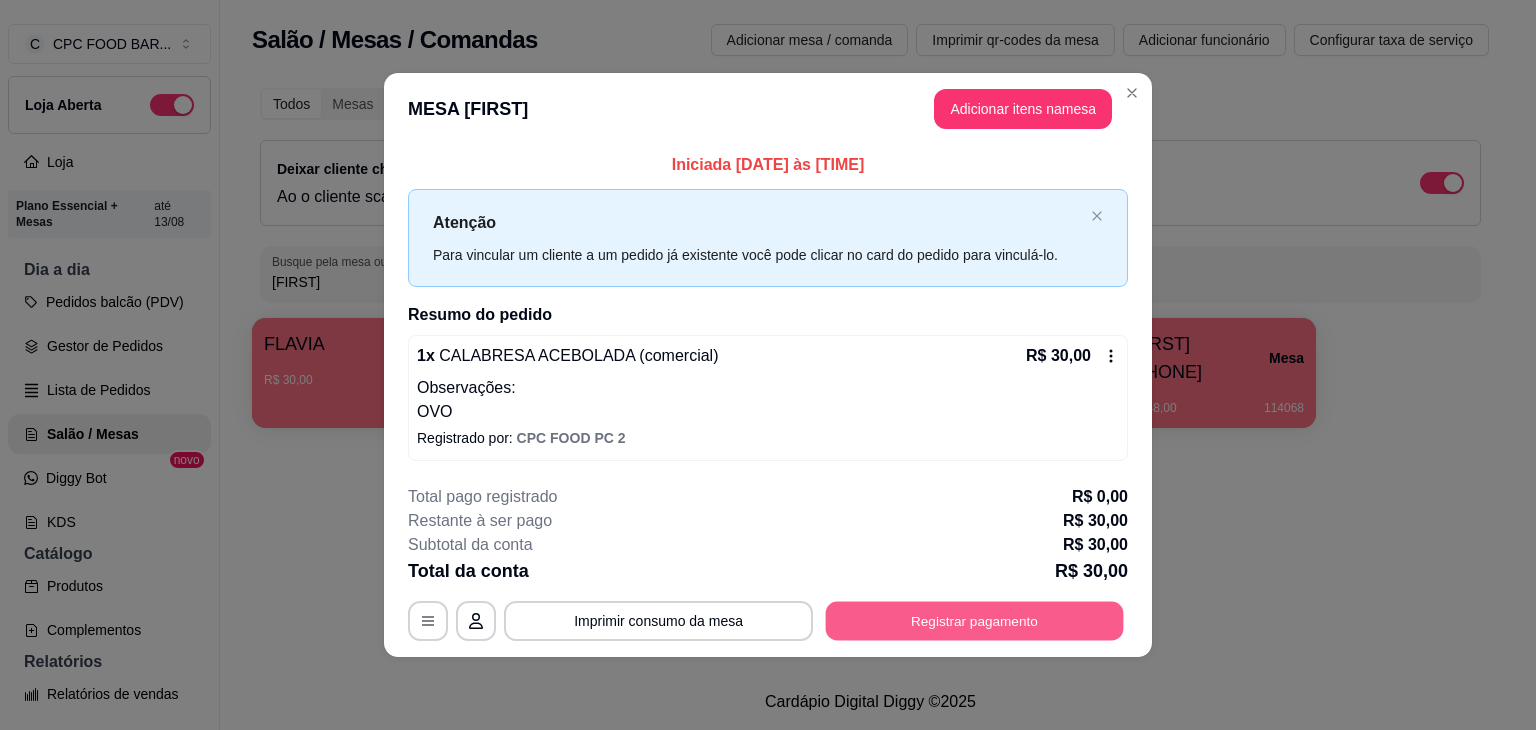 click on "Registrar pagamento" at bounding box center (975, 620) 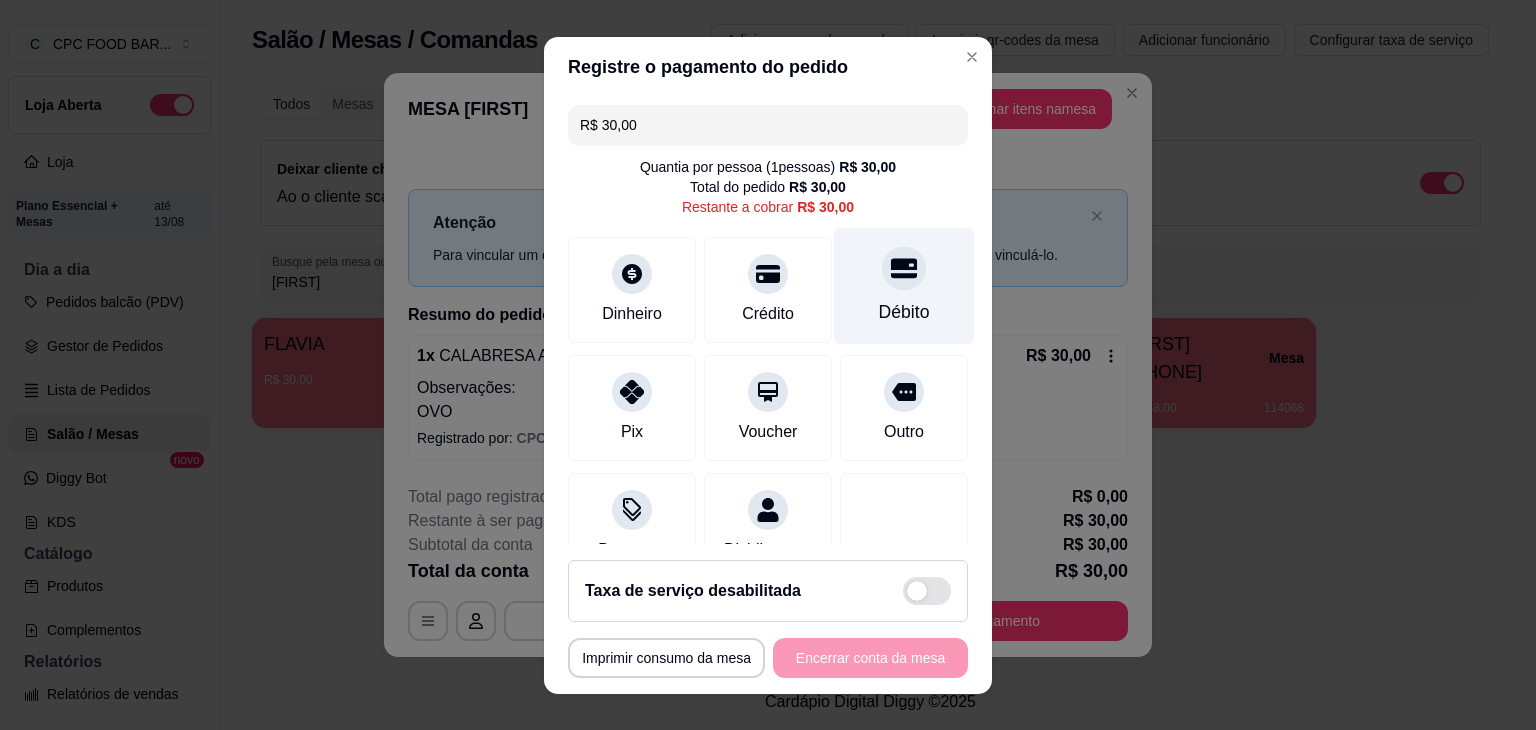 click at bounding box center [904, 268] 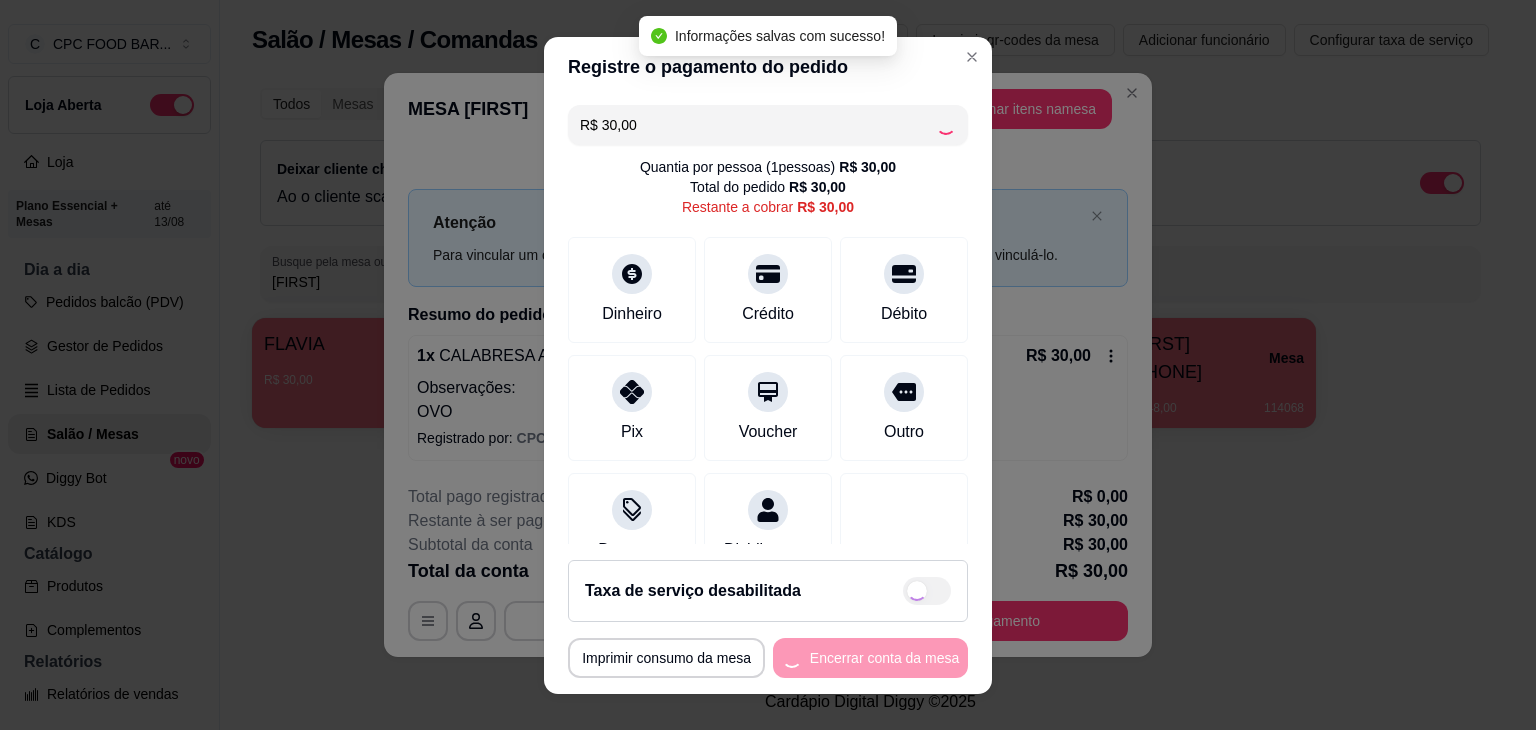 type on "R$ 0,00" 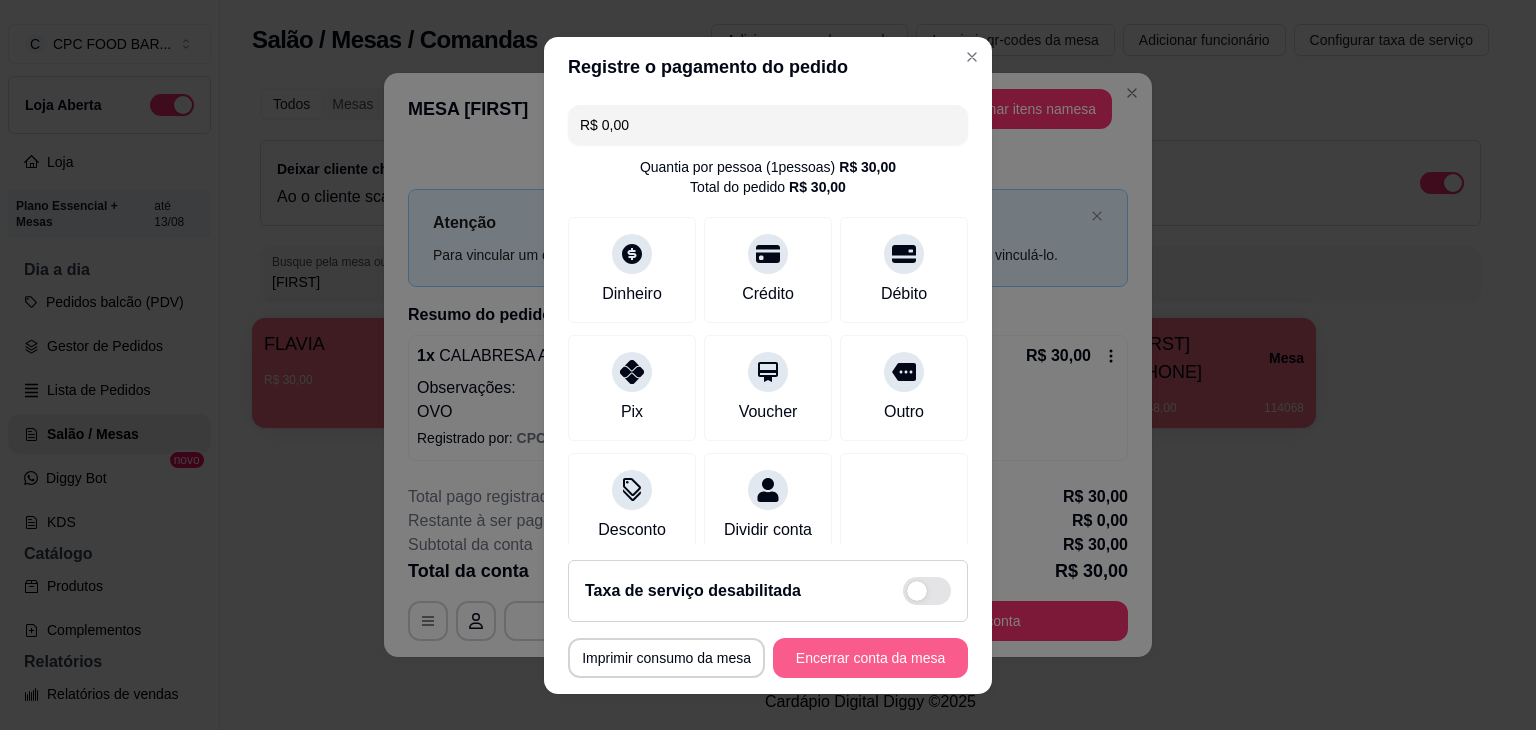 click on "Encerrar conta da mesa" at bounding box center (870, 658) 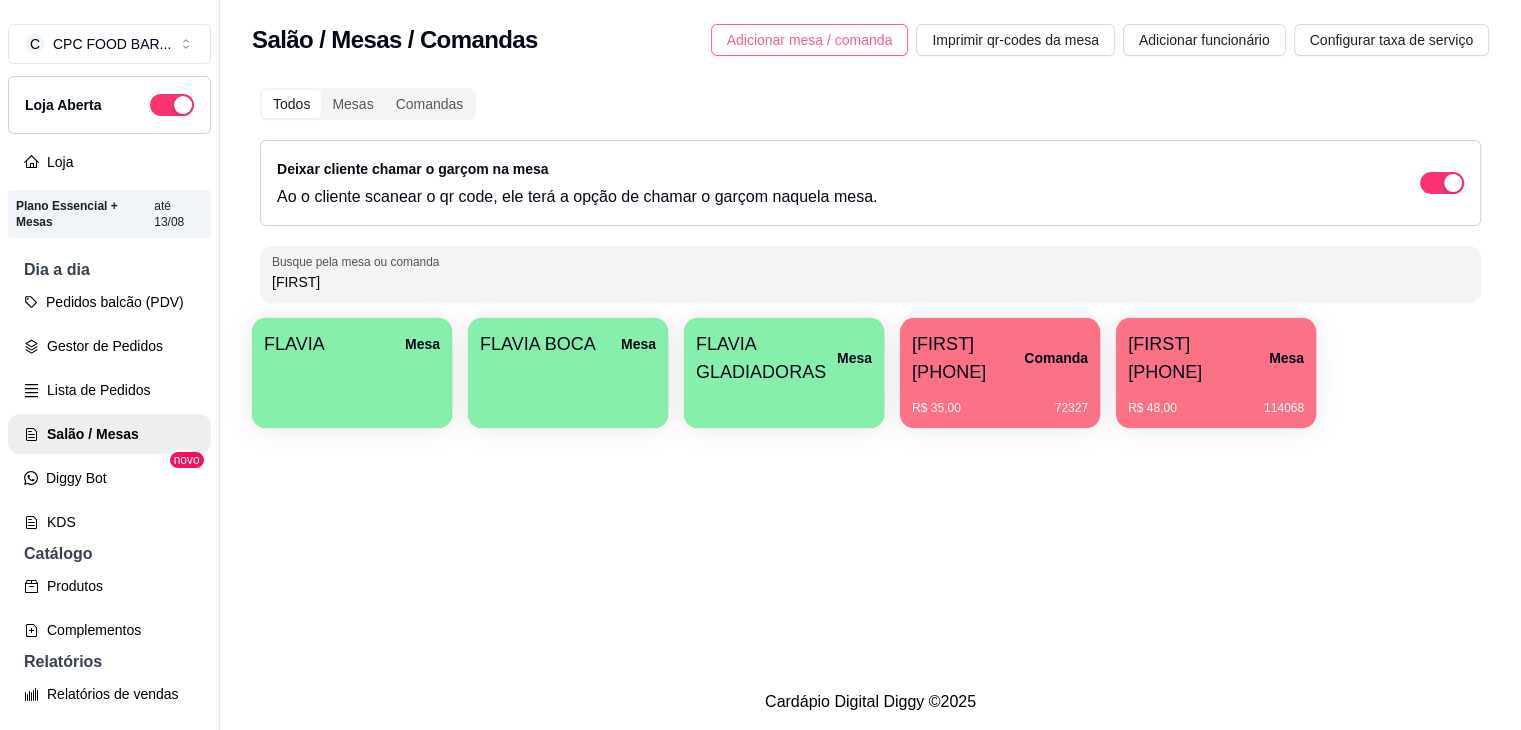 click on "Adicionar mesa / comanda" at bounding box center [810, 40] 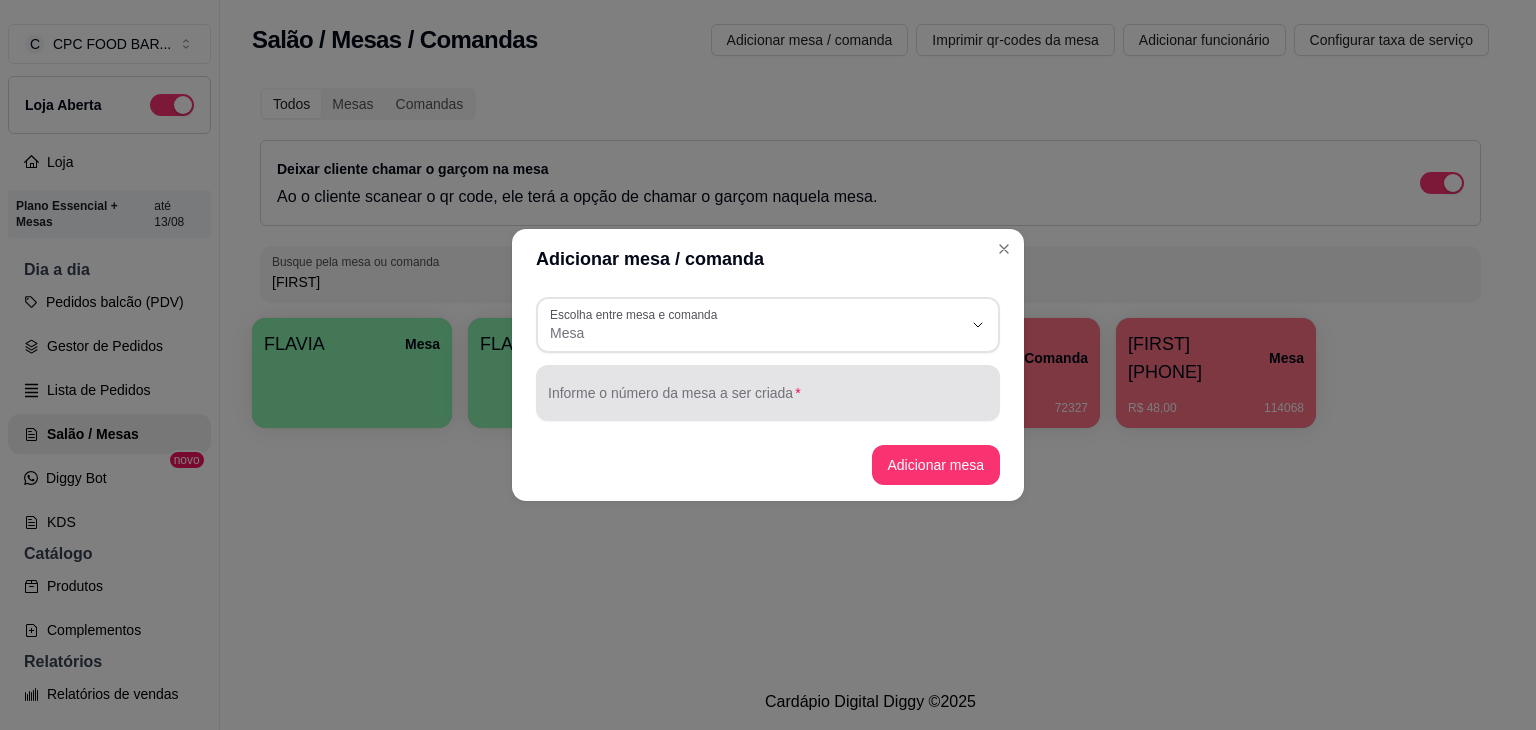 click at bounding box center (768, 393) 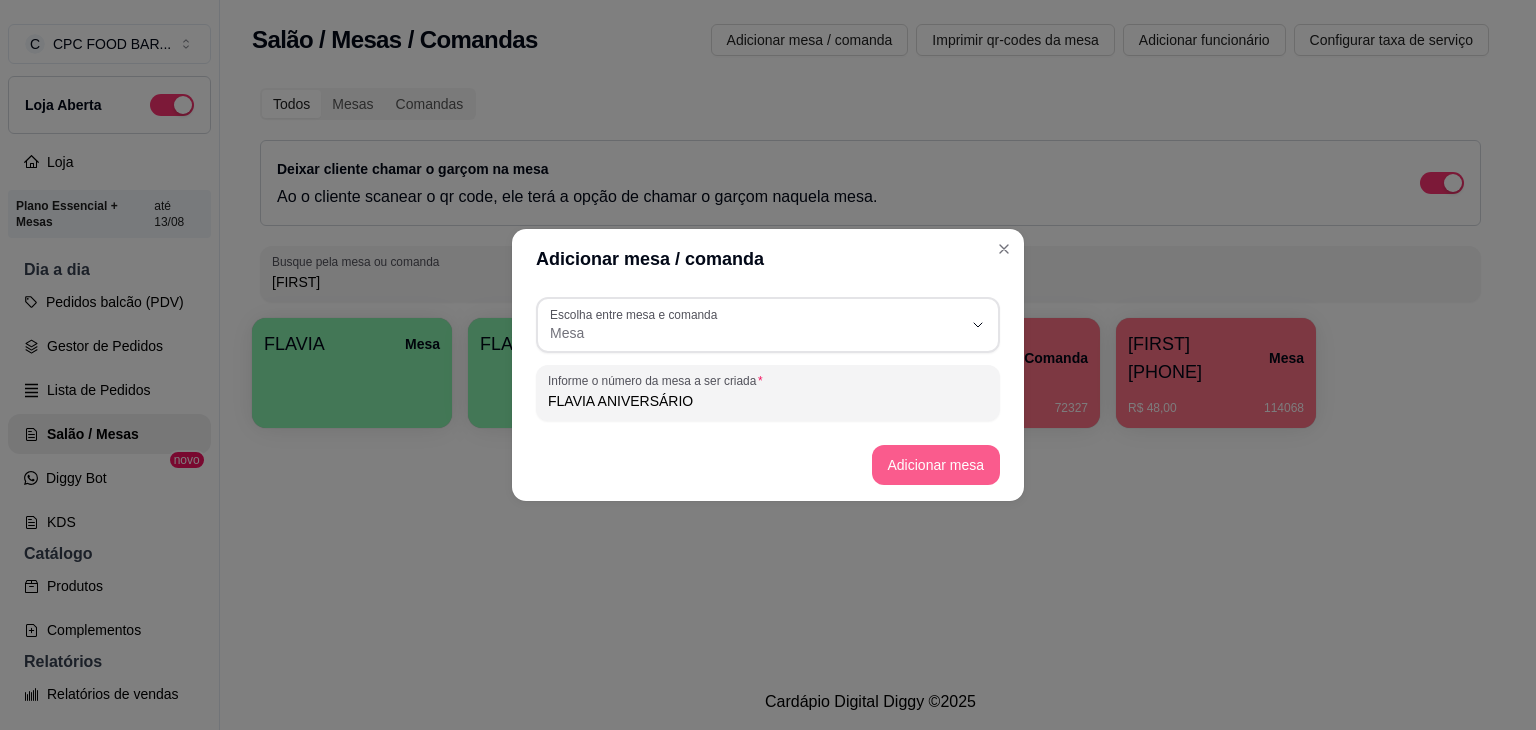type on "FLAVIA ANIVERSÁRIO" 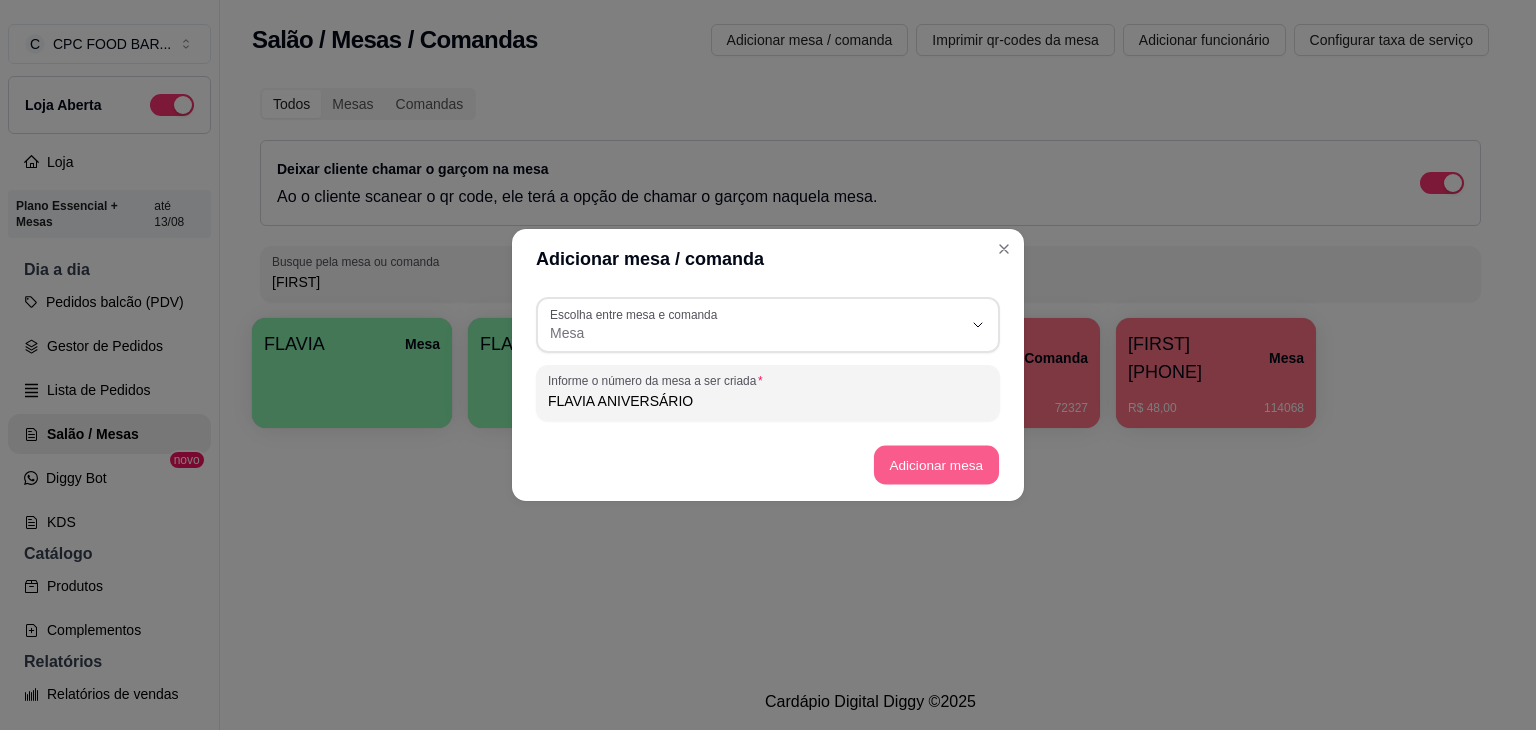 click on "Adicionar   mesa" at bounding box center (935, 465) 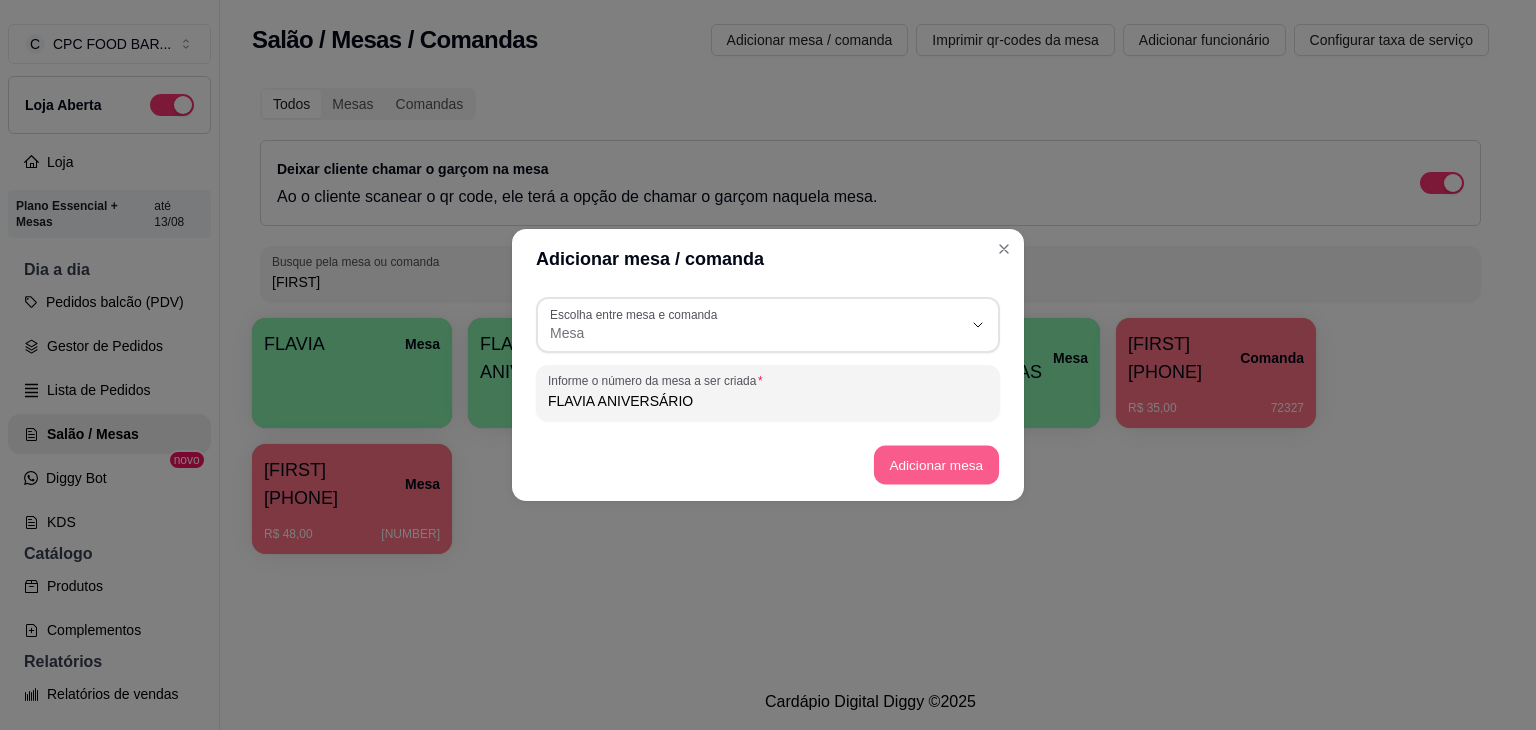 click on "Adicionar   mesa" at bounding box center [935, 465] 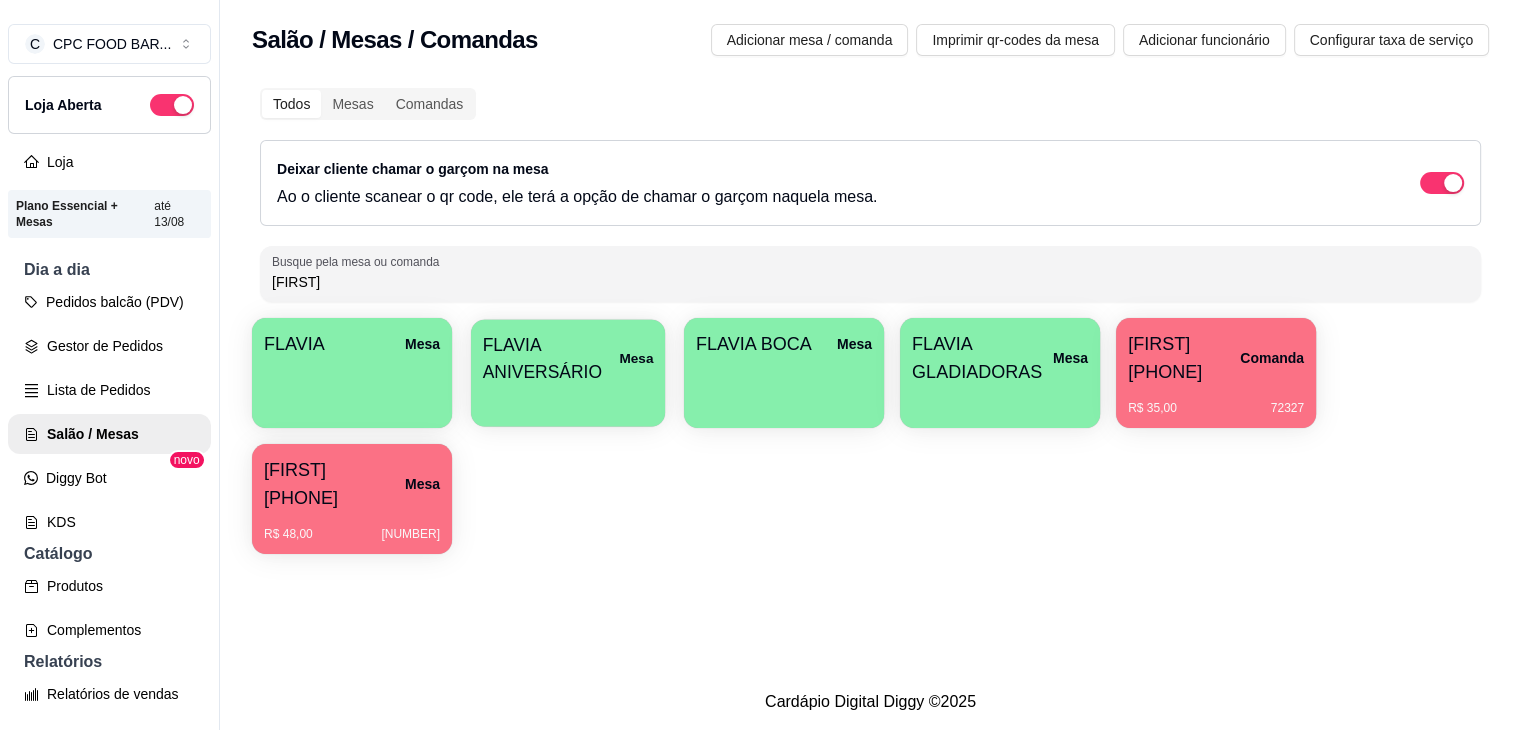 click on "[FIRST] [EVENT] Mesa" at bounding box center [568, 358] 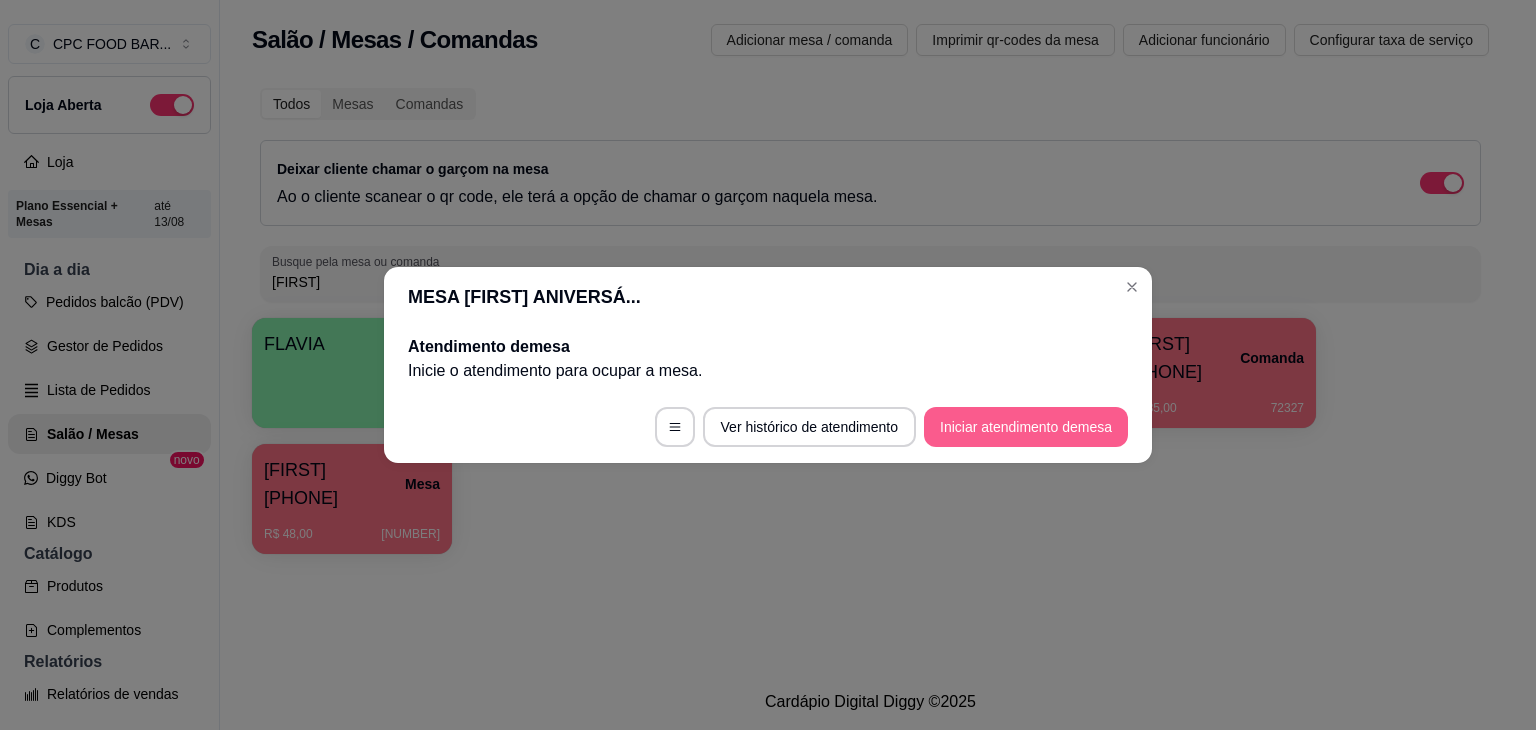 click on "Iniciar atendimento de  mesa" at bounding box center (1026, 427) 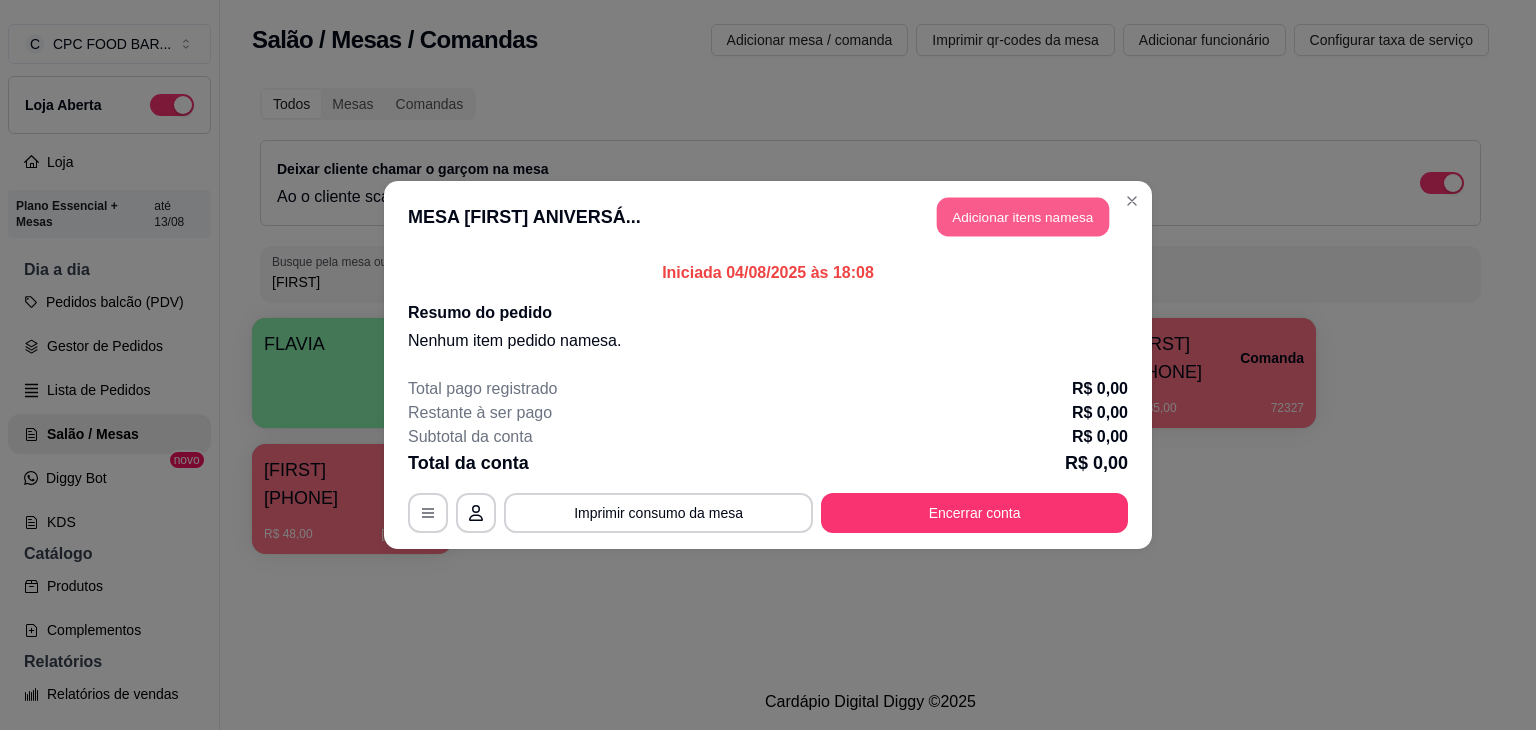 click on "Adicionar itens na  mesa" at bounding box center [1023, 217] 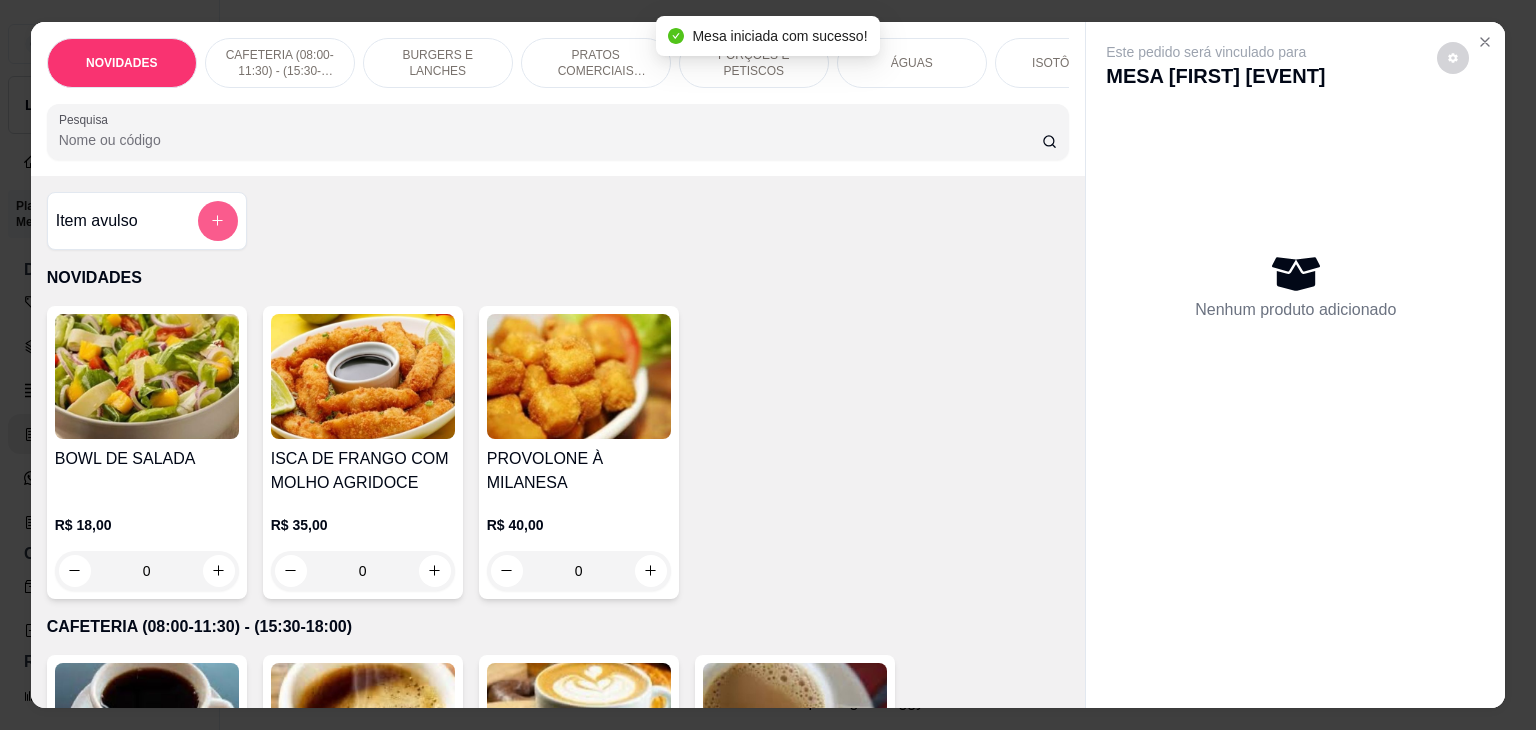 click 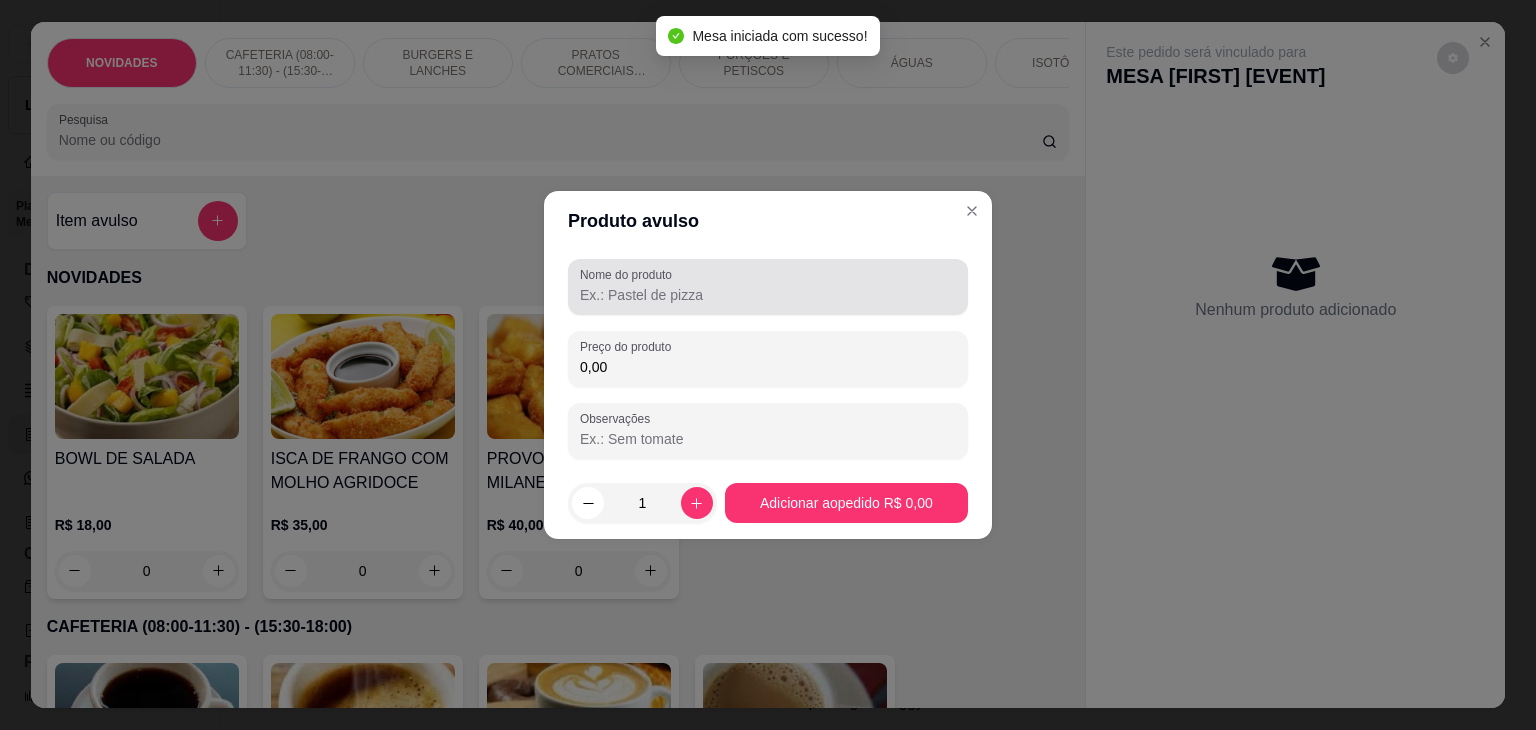 click on "Nome do produto" at bounding box center [768, 295] 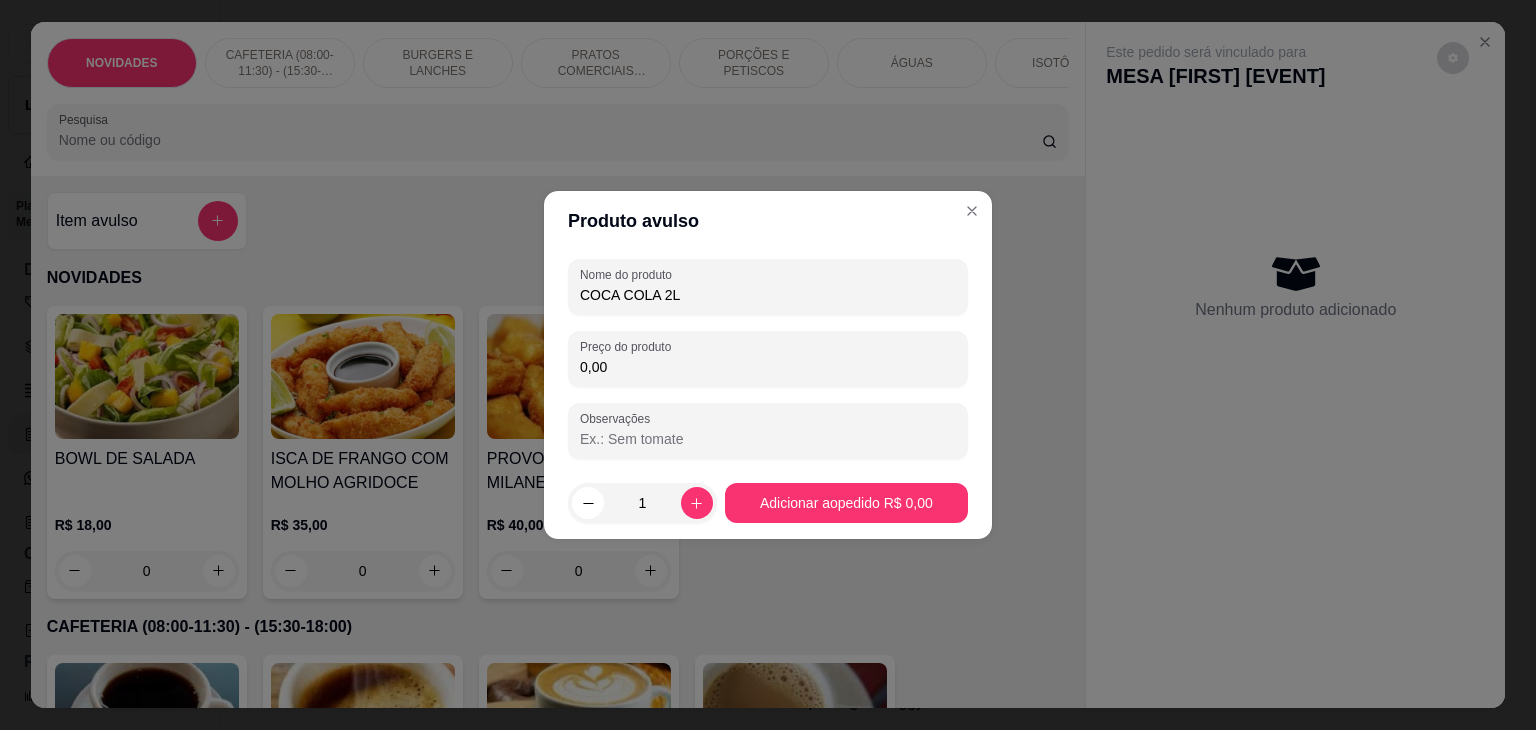type on "COCA COLA 2L" 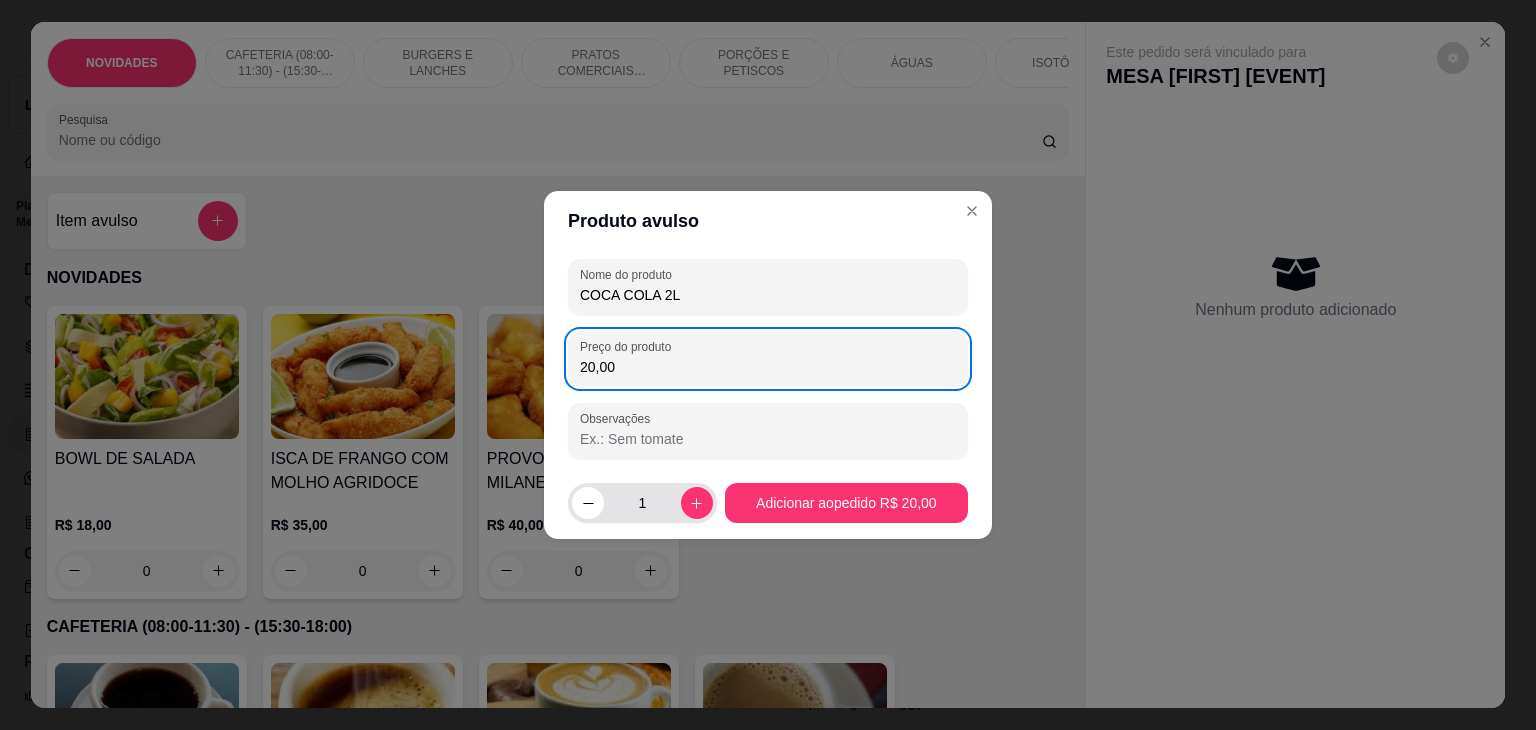 type on "20,00" 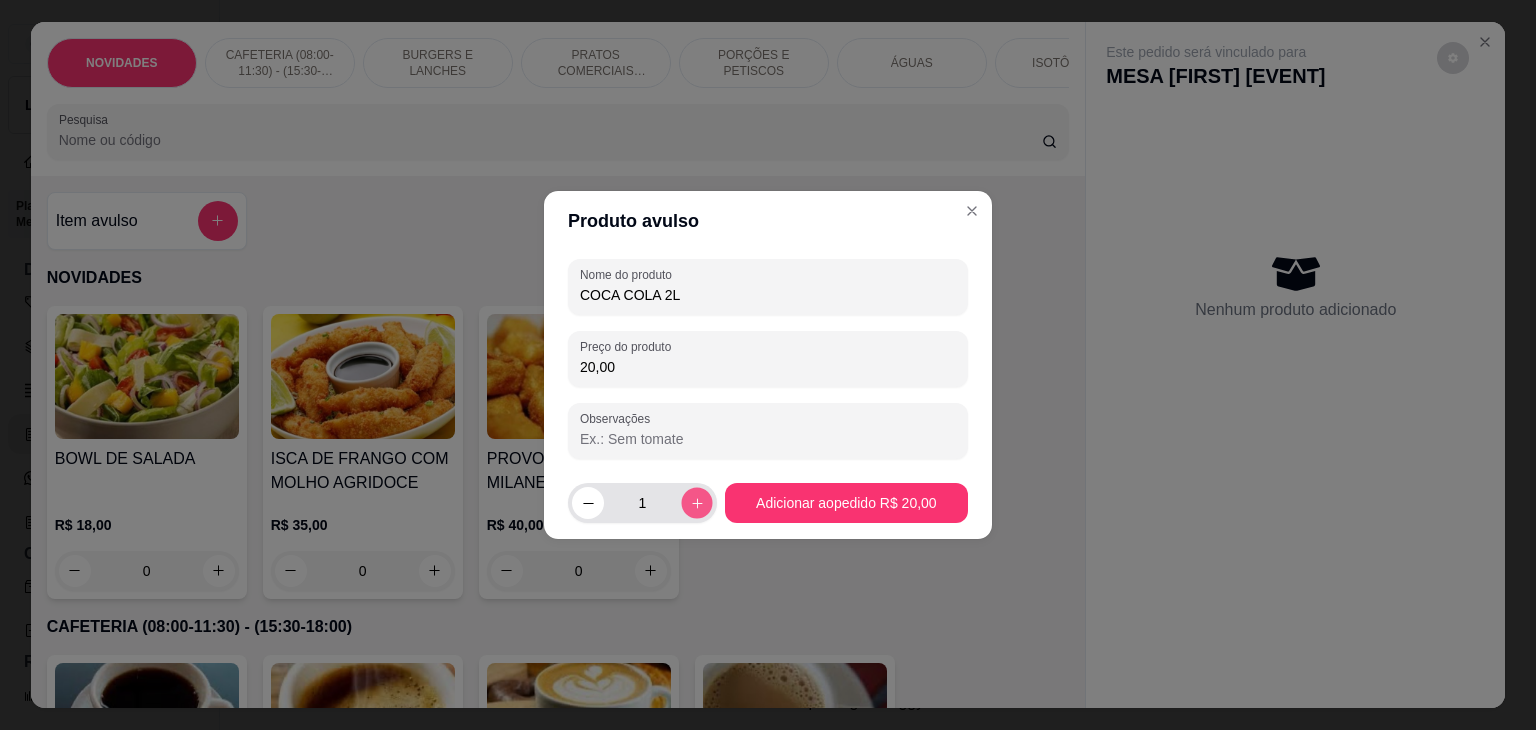 click 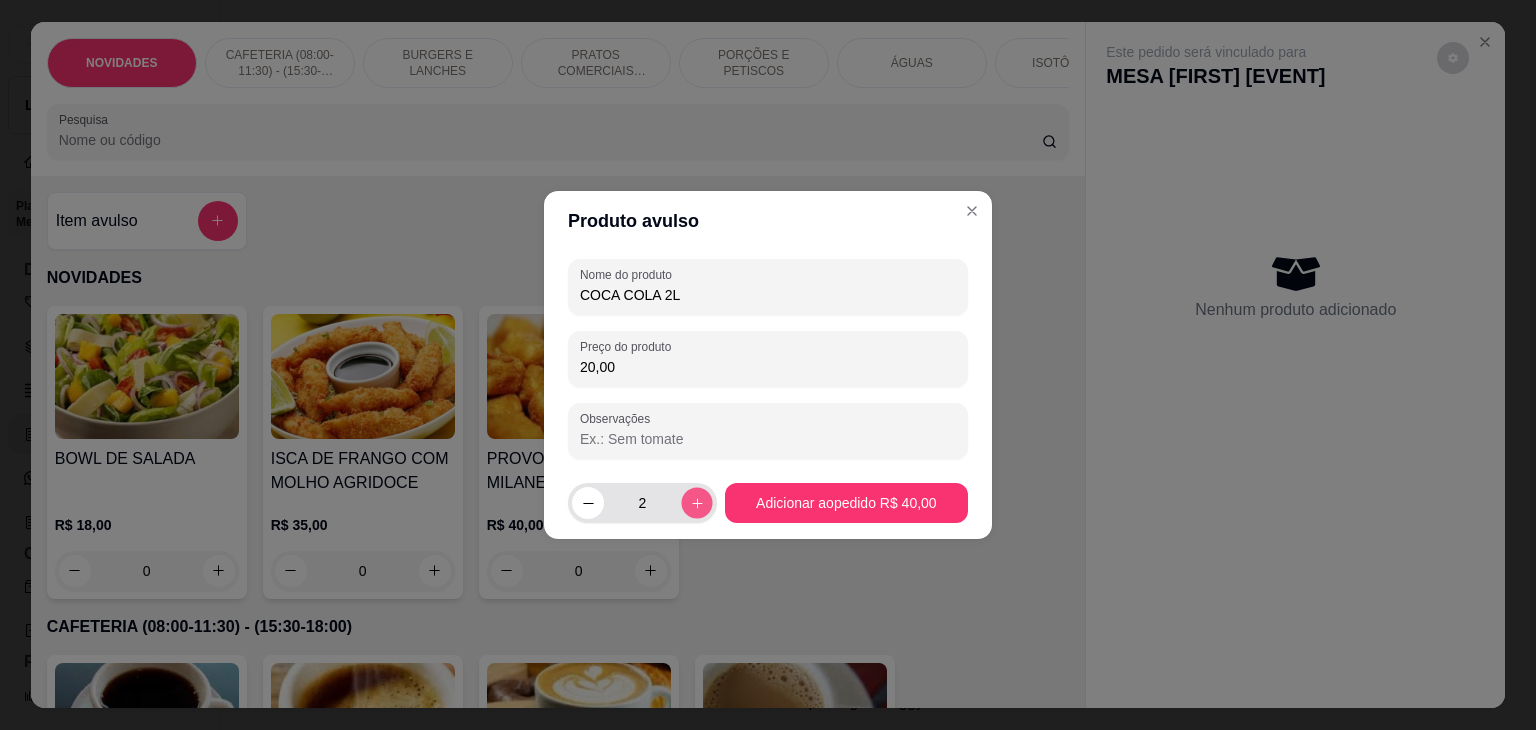click 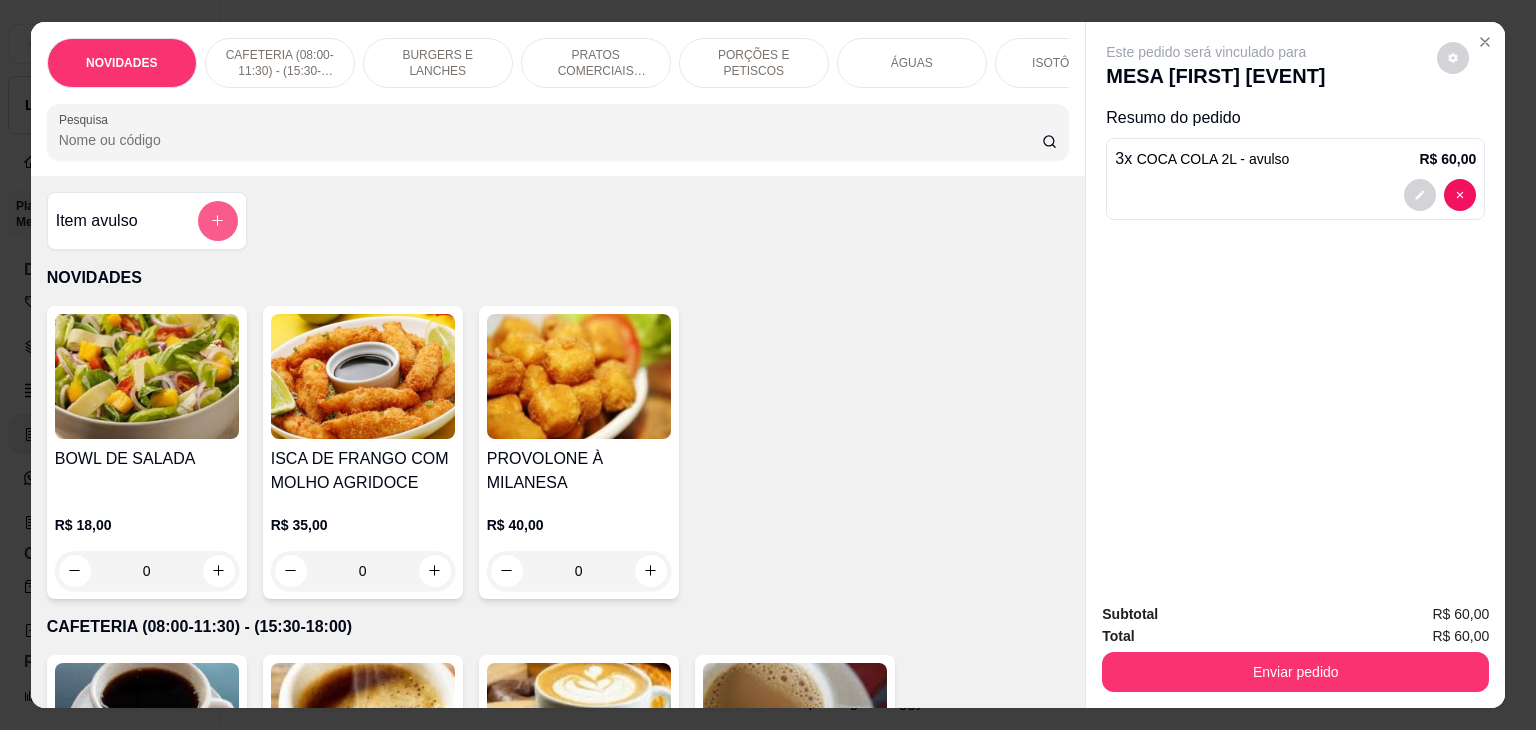 click at bounding box center (218, 221) 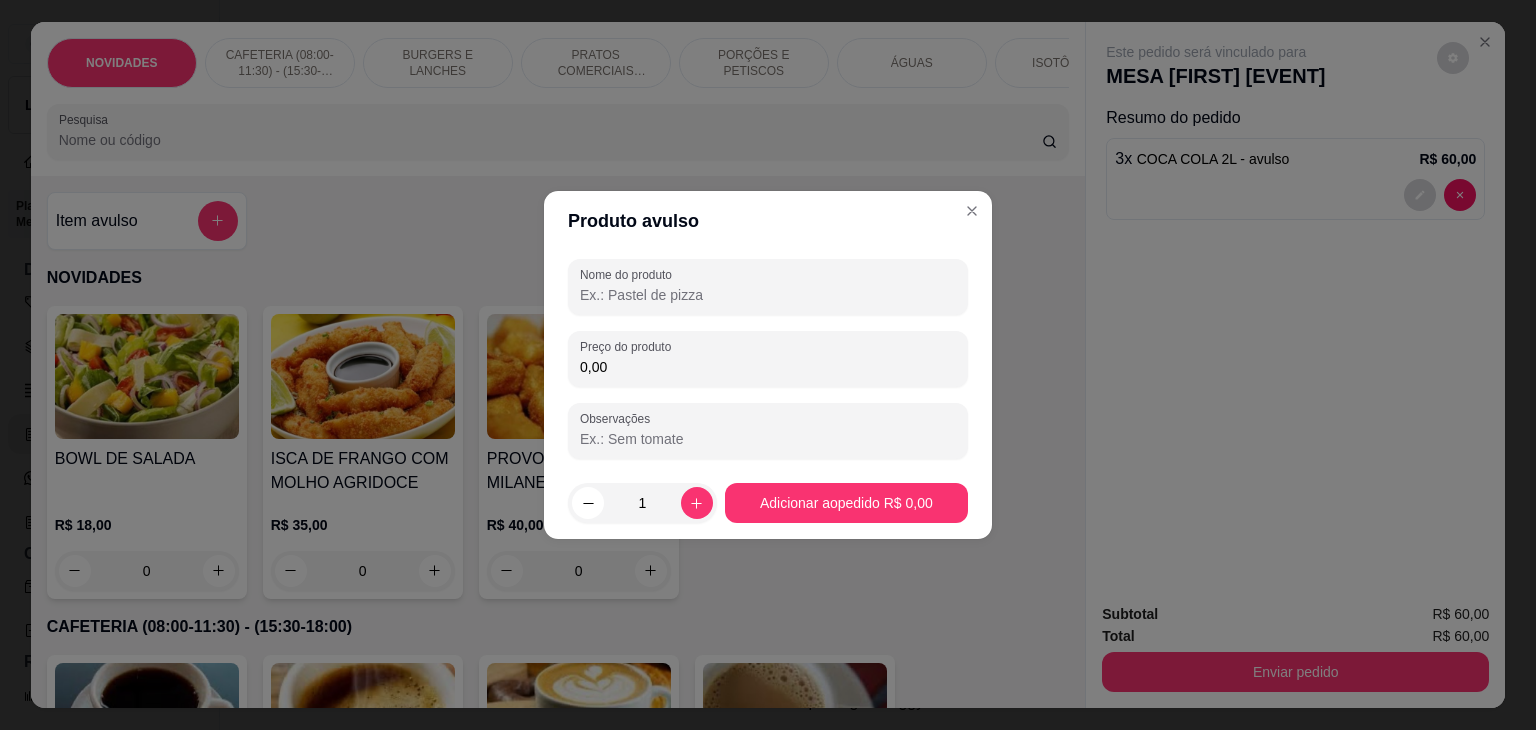 click on "Nome do produto" at bounding box center [768, 295] 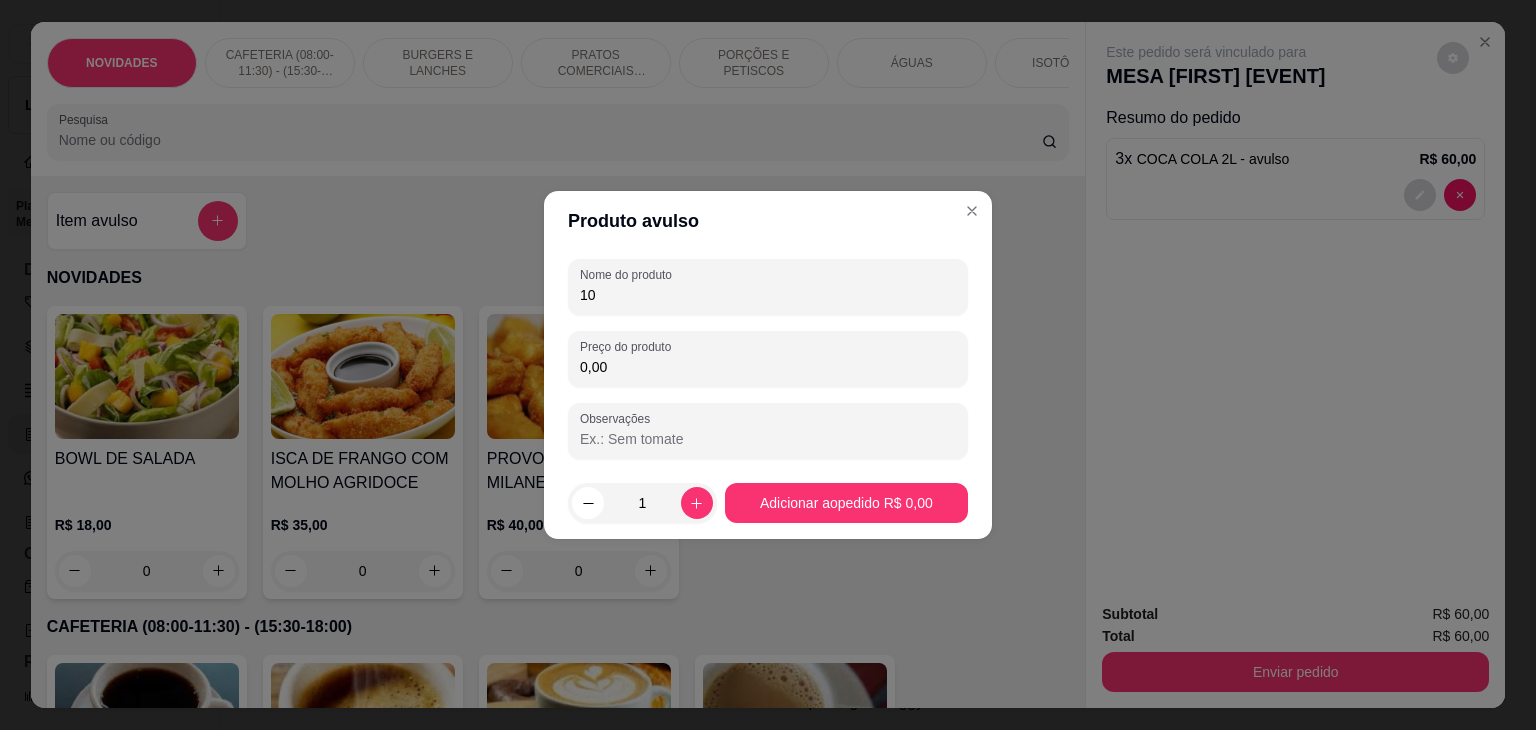 type on "1" 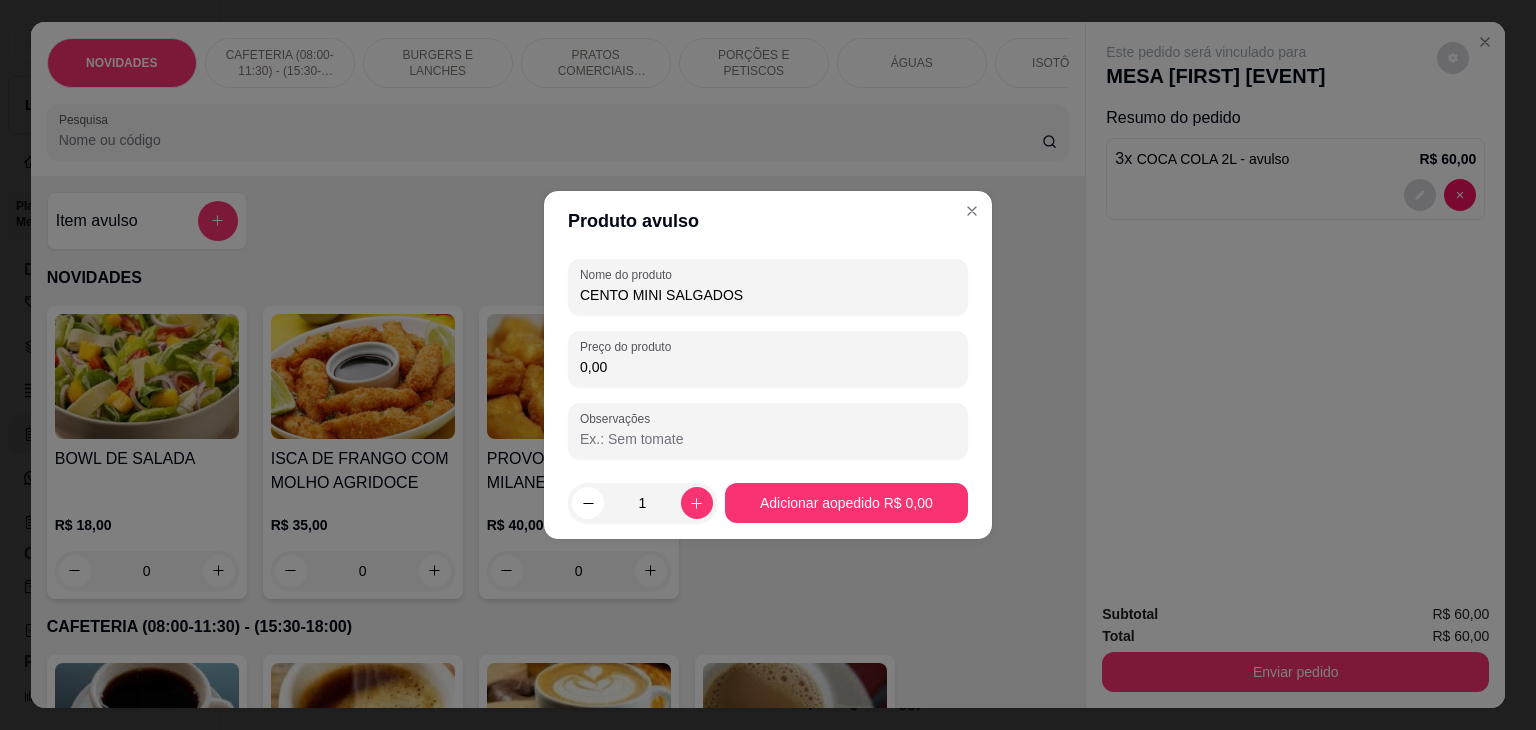drag, startPoint x: 620, startPoint y: 289, endPoint x: 576, endPoint y: 285, distance: 44.181442 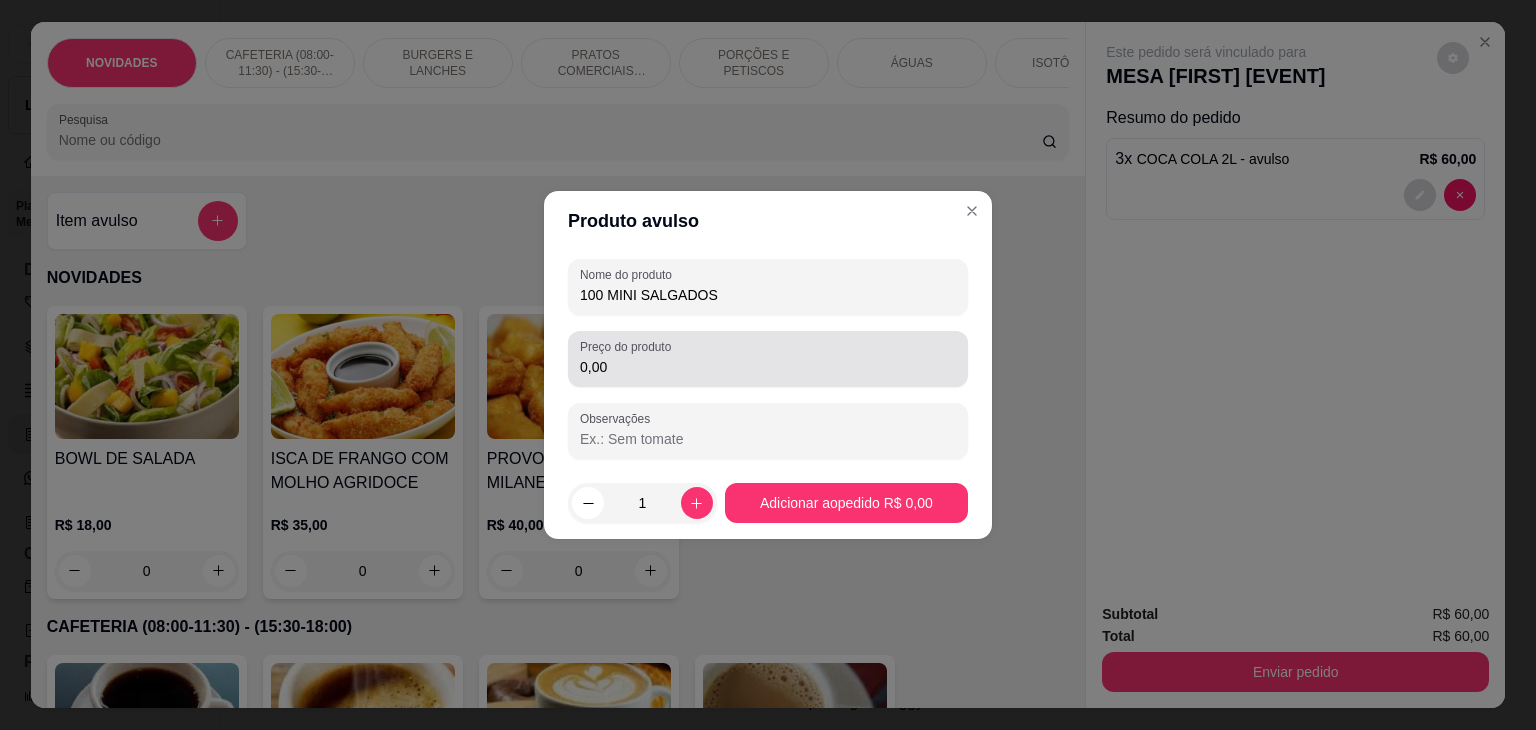 type on "100 MINI SALGADOS" 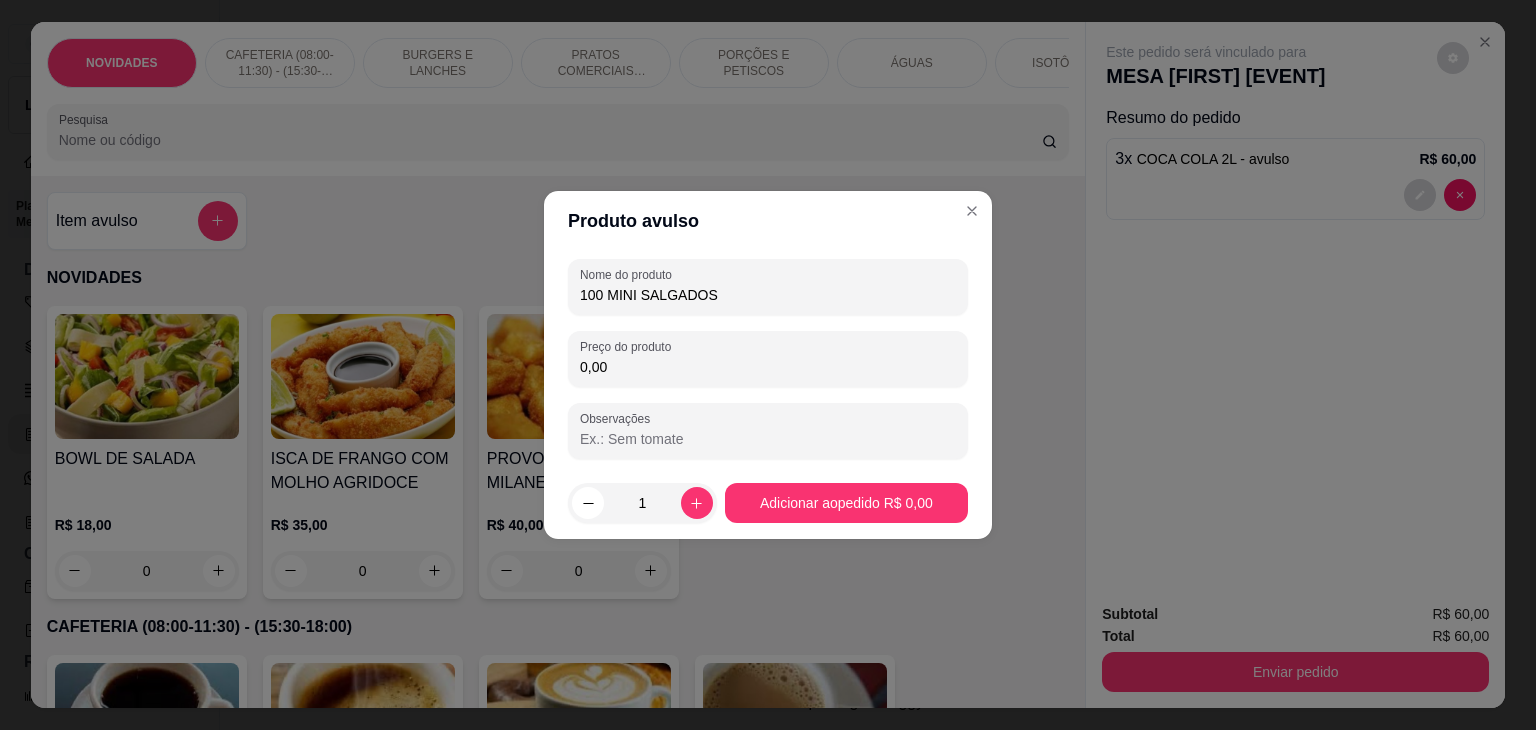 click on "0,00" at bounding box center (768, 367) 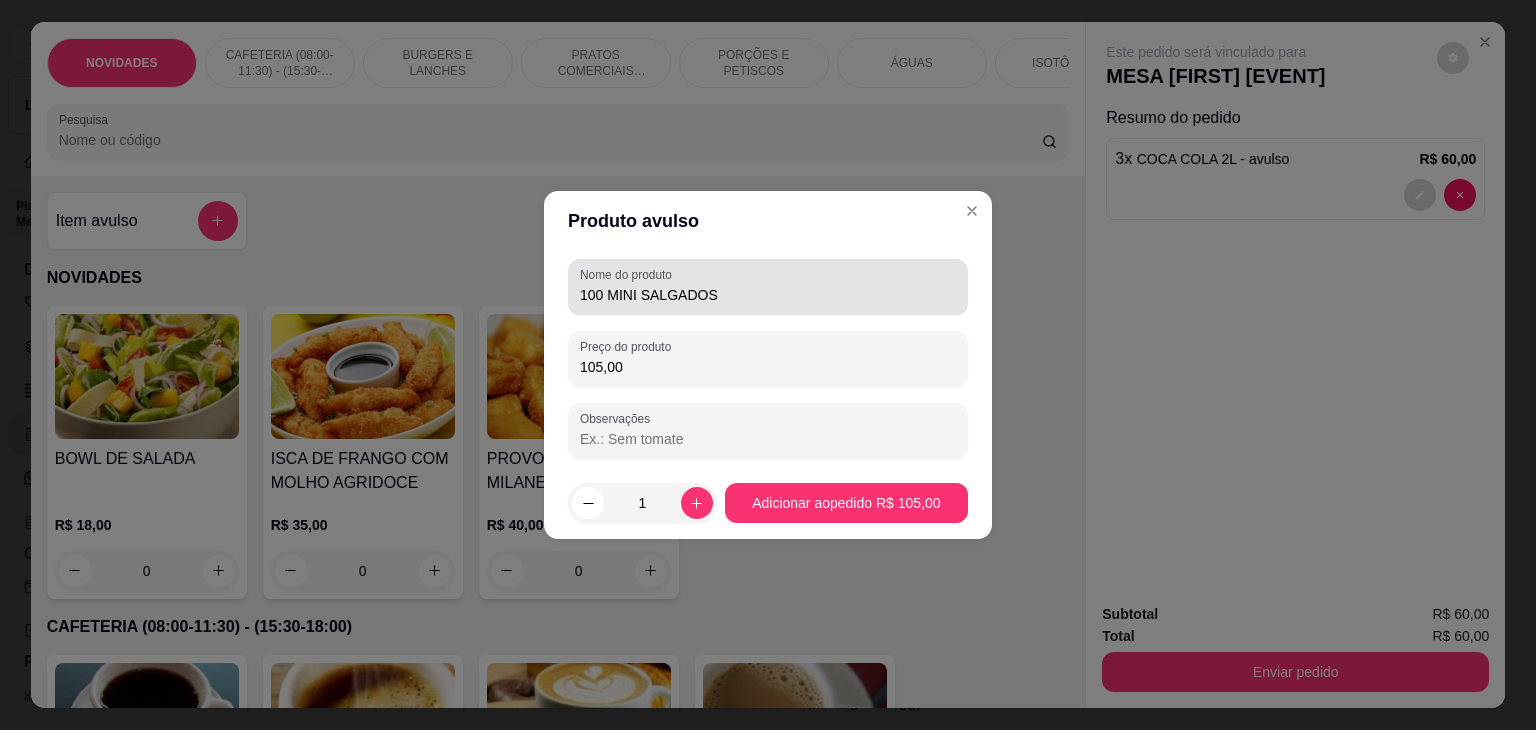 type on "105,00" 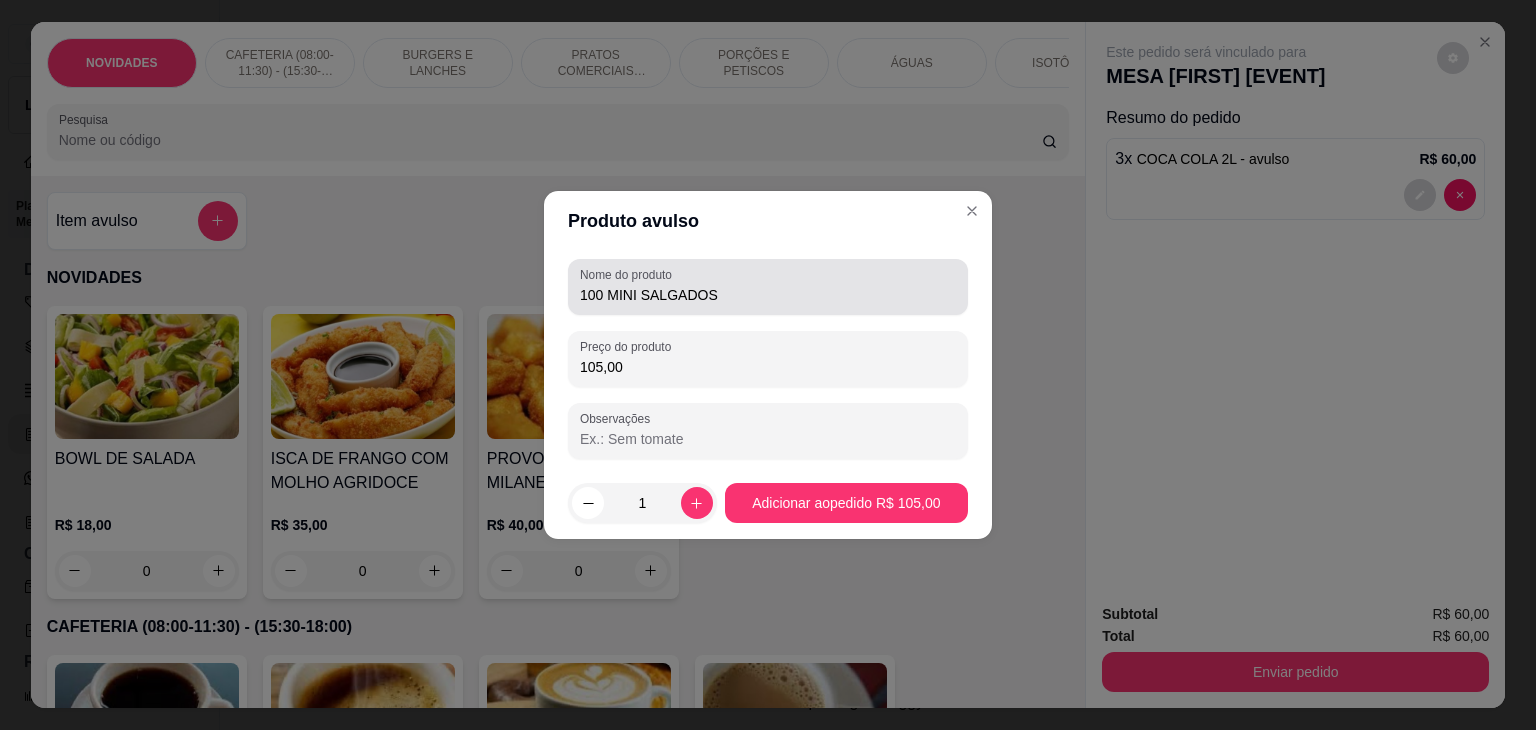 click on "100 MINI SALGADOS" at bounding box center [768, 287] 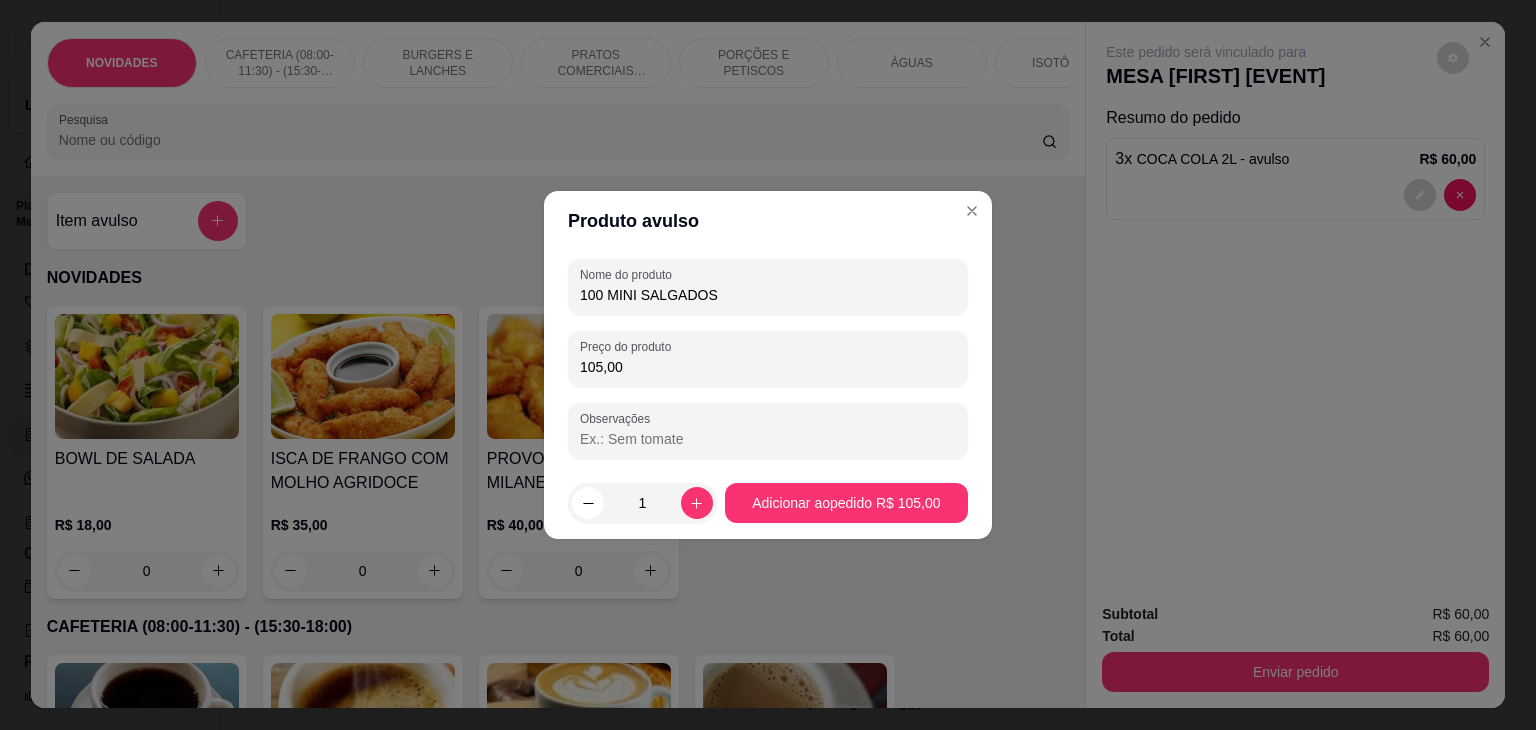 click on "100 MINI SALGADOS" at bounding box center (768, 295) 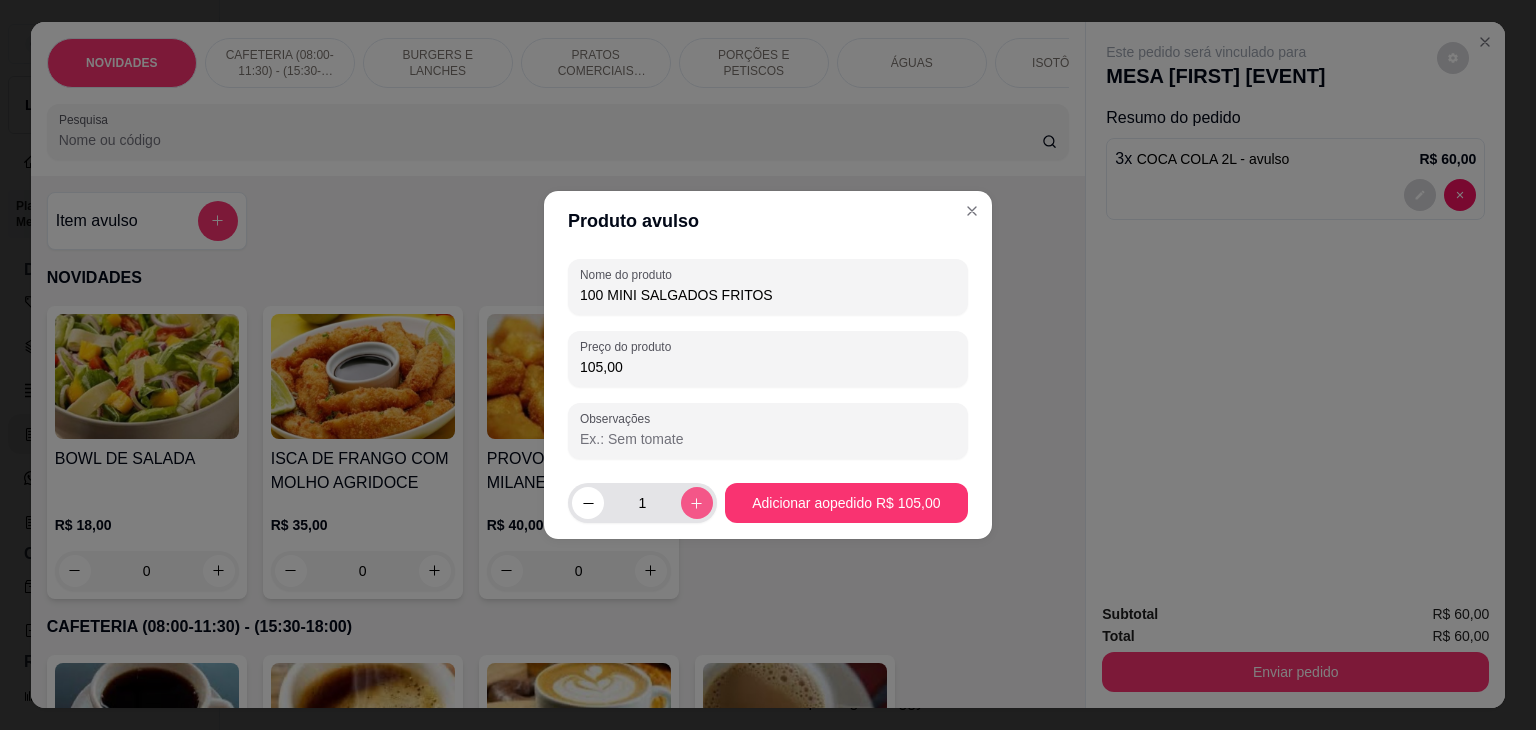 type on "100 MINI SALGADOS FRITOS" 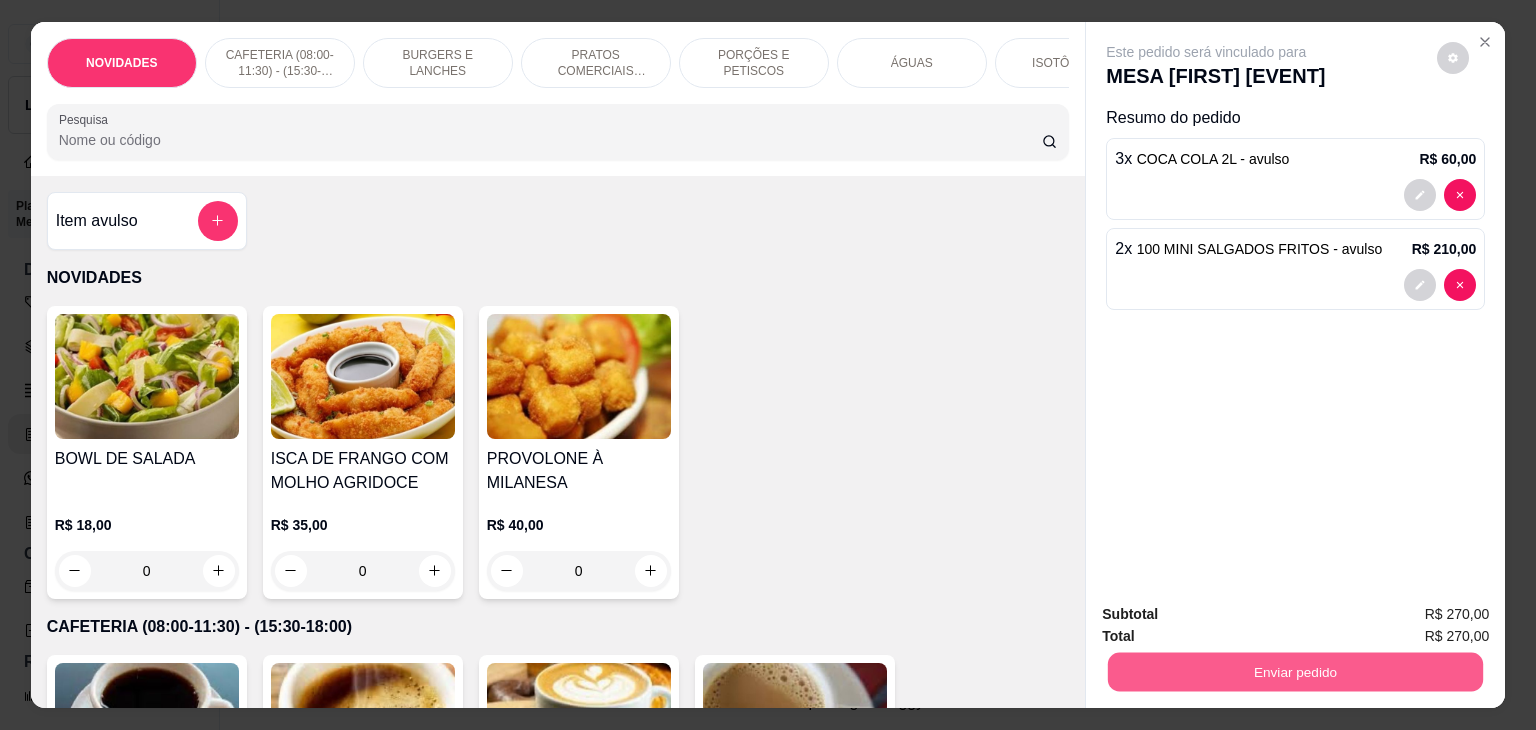 click on "Enviar pedido" at bounding box center [1295, 672] 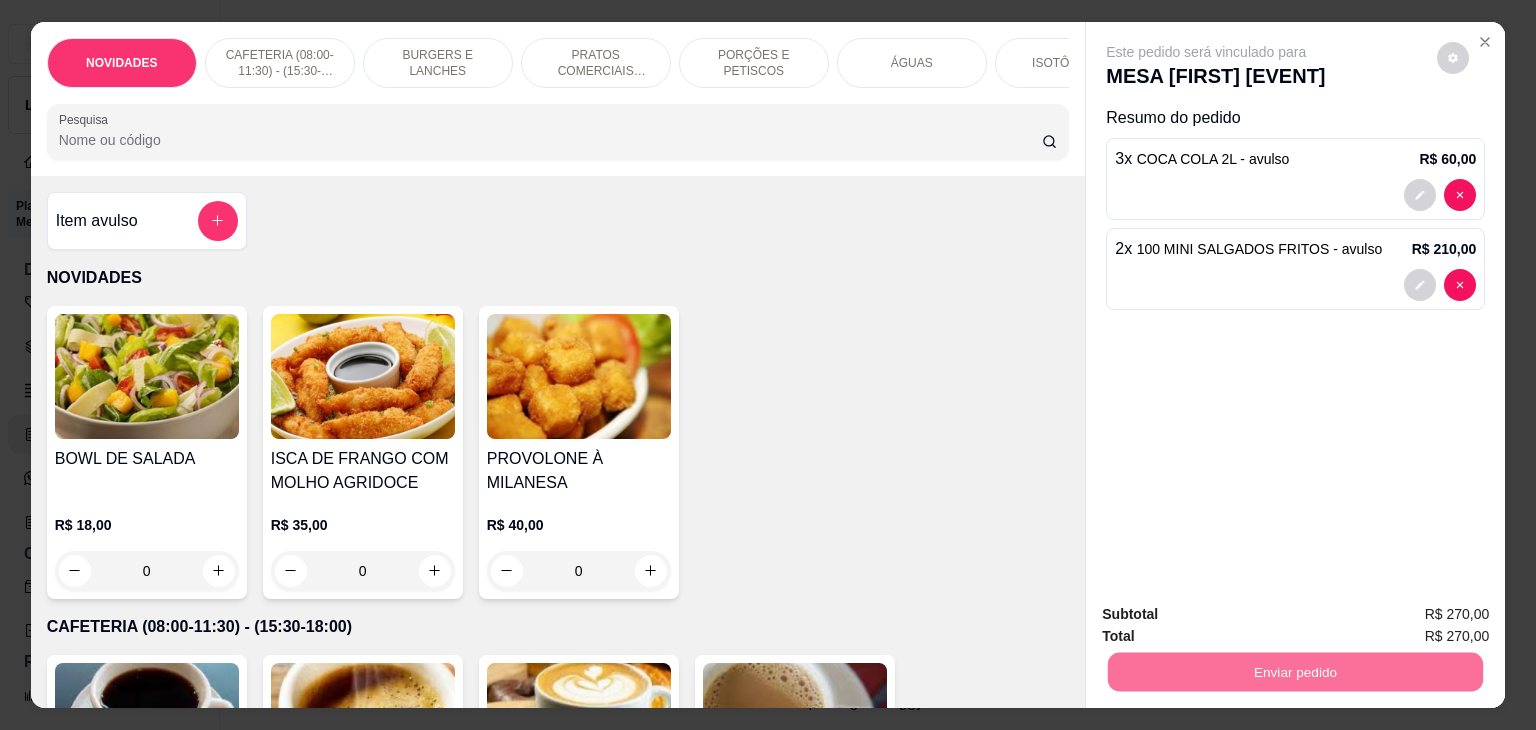 click on "Não registrar e enviar pedido" at bounding box center (1229, 615) 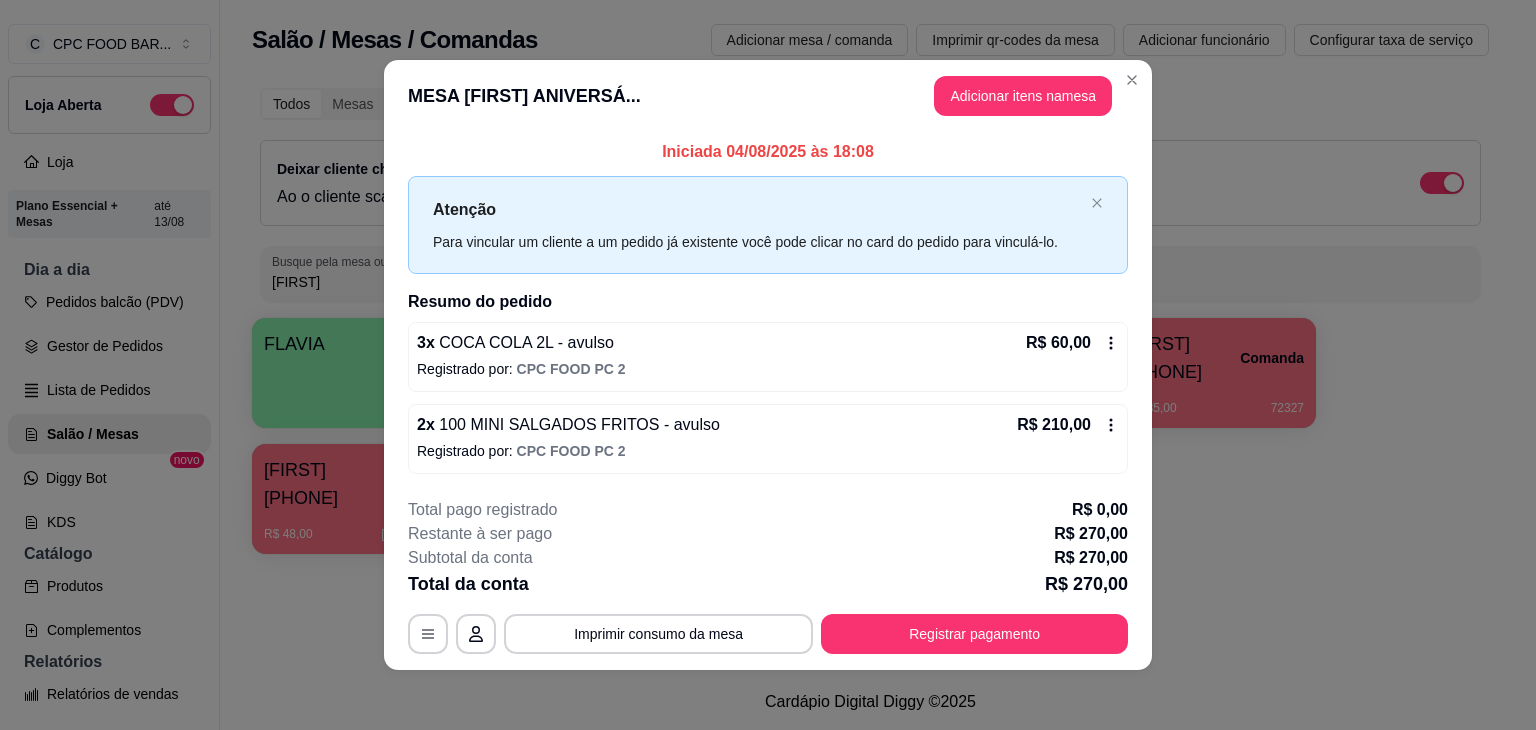 type 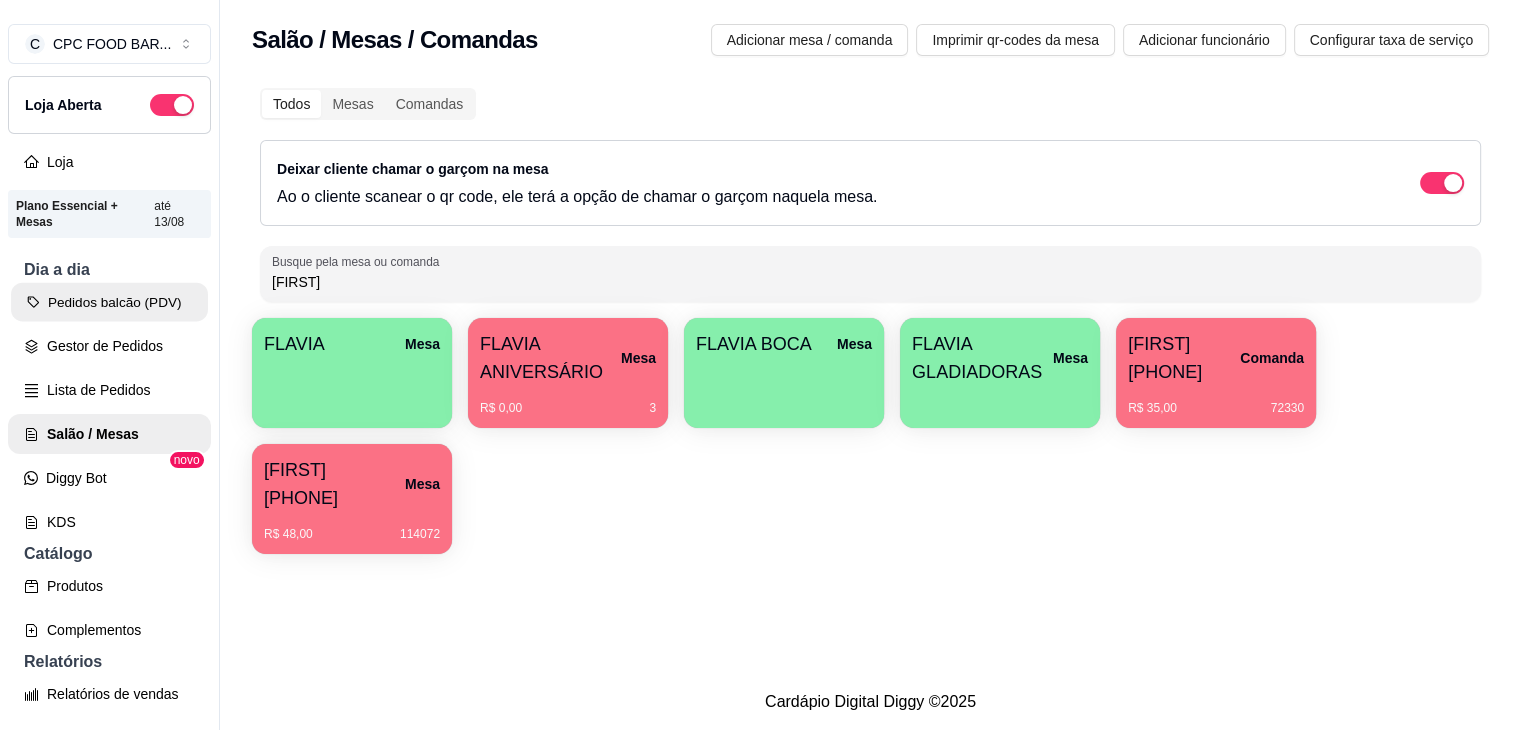 click on "Pedidos balcão (PDV)" at bounding box center (109, 302) 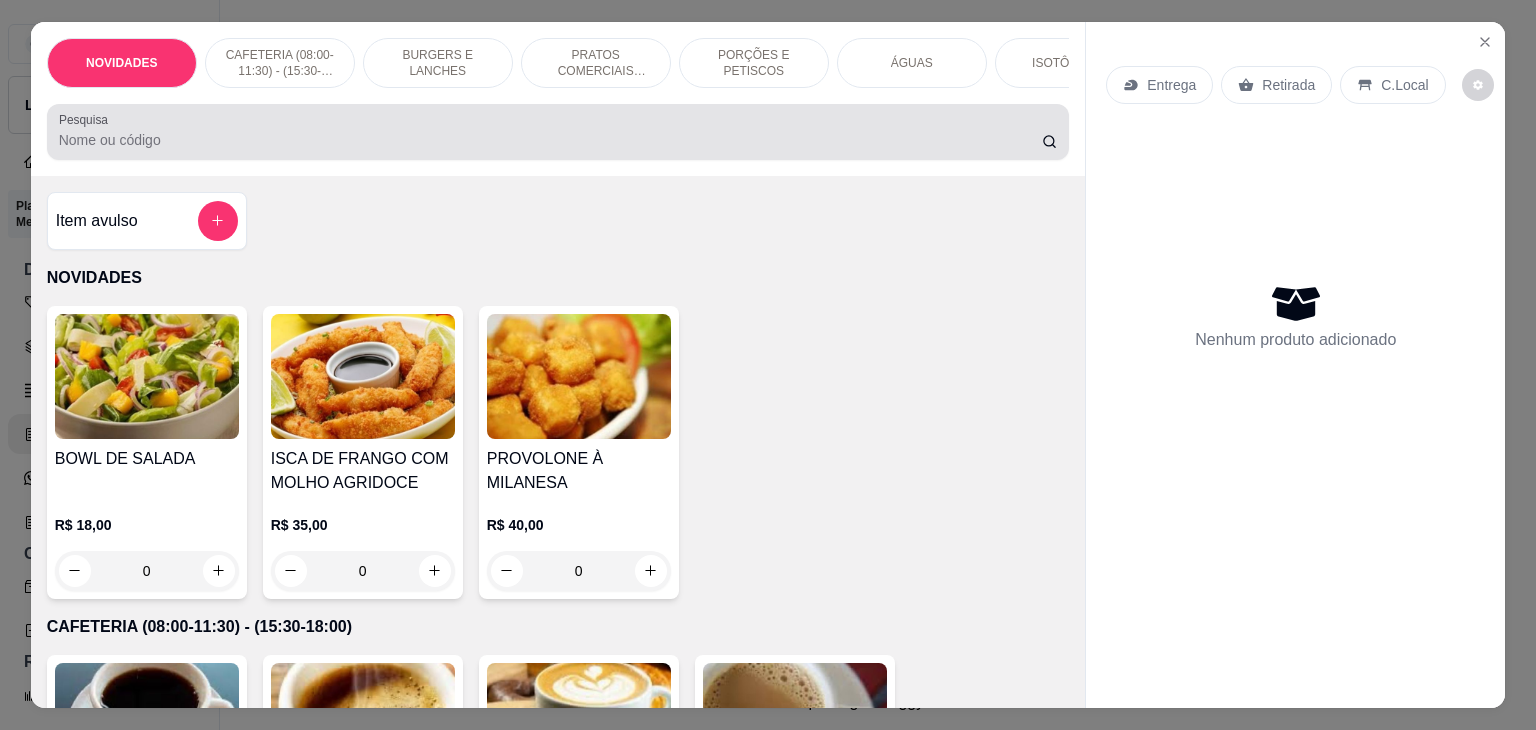 click on "Pesquisa" at bounding box center [550, 140] 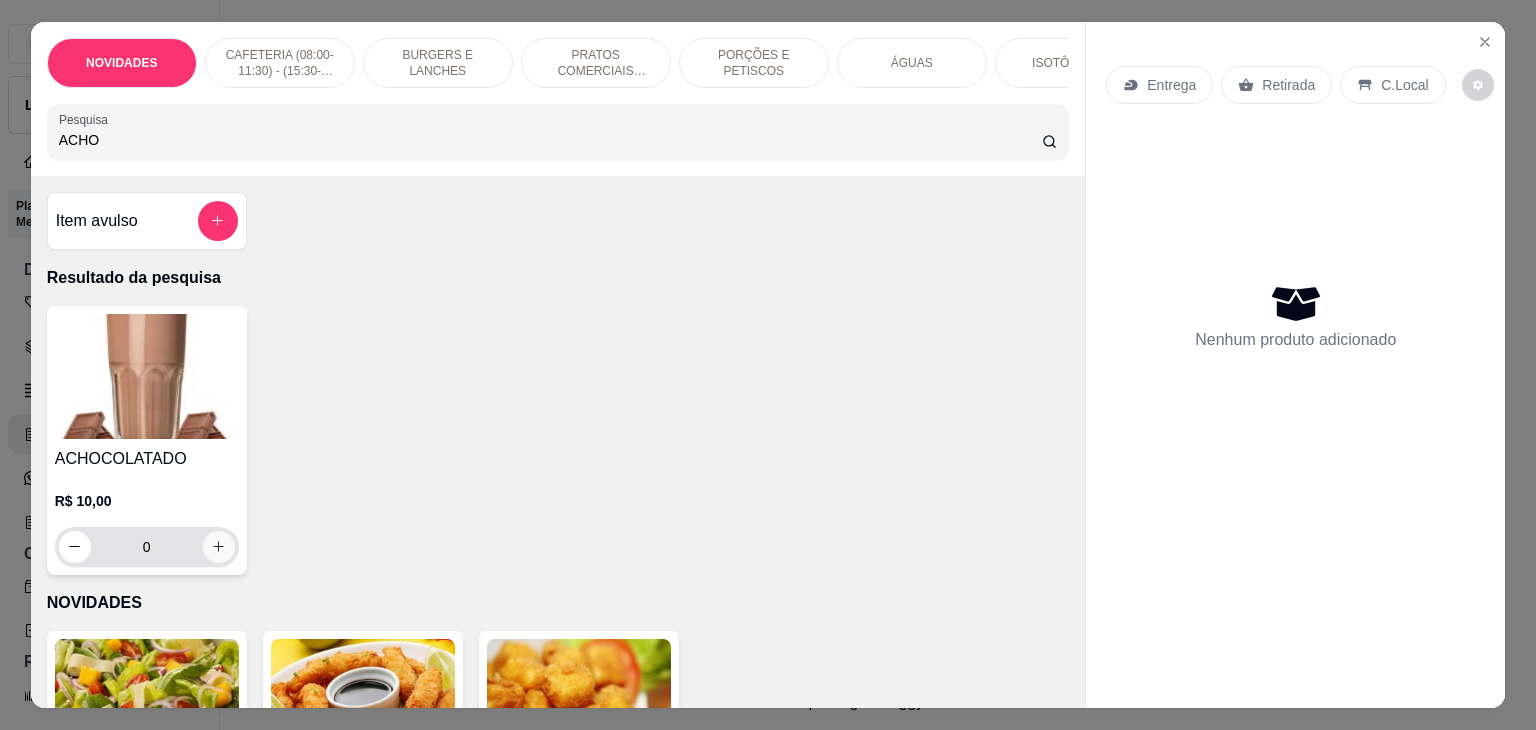 type on "ACHO" 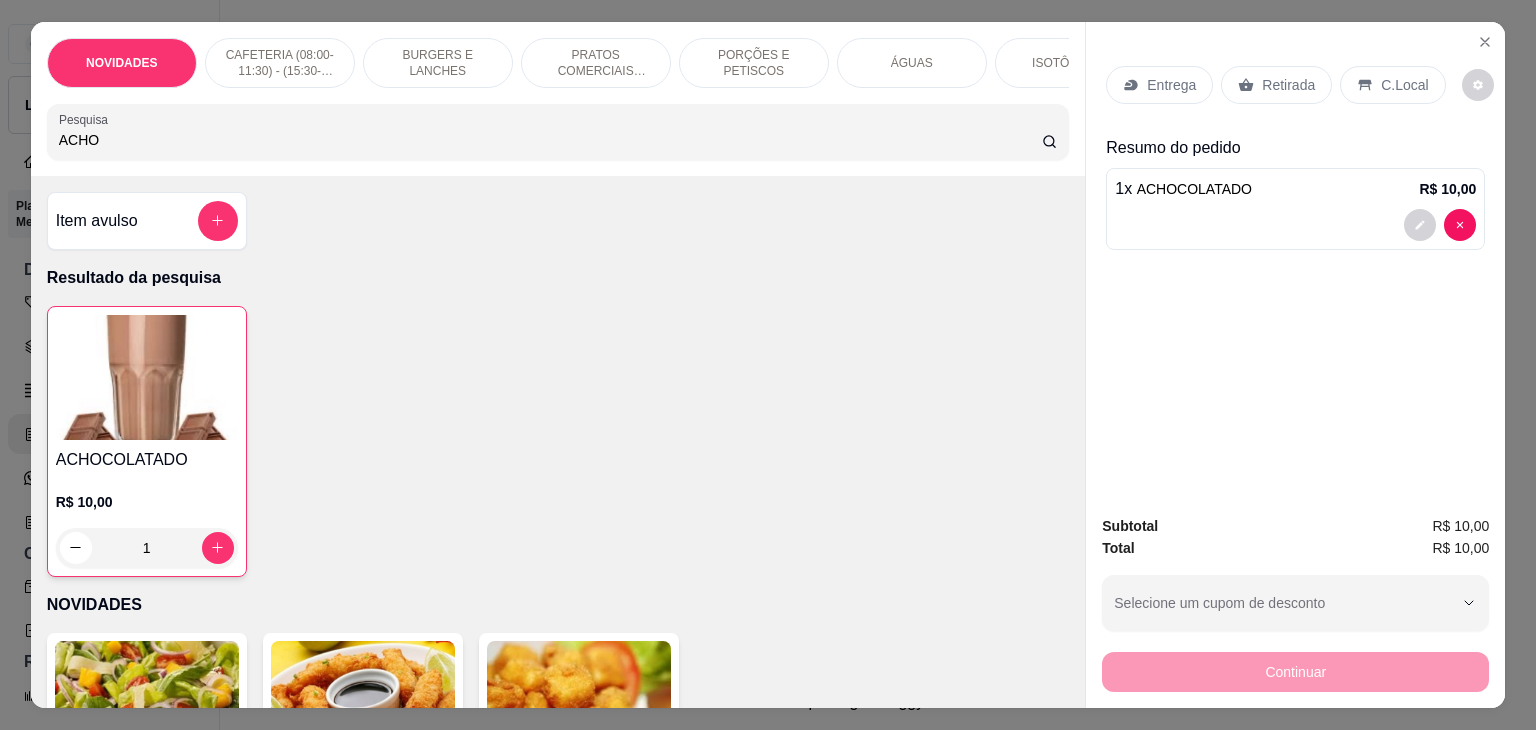 click on "C.Local" at bounding box center (1392, 85) 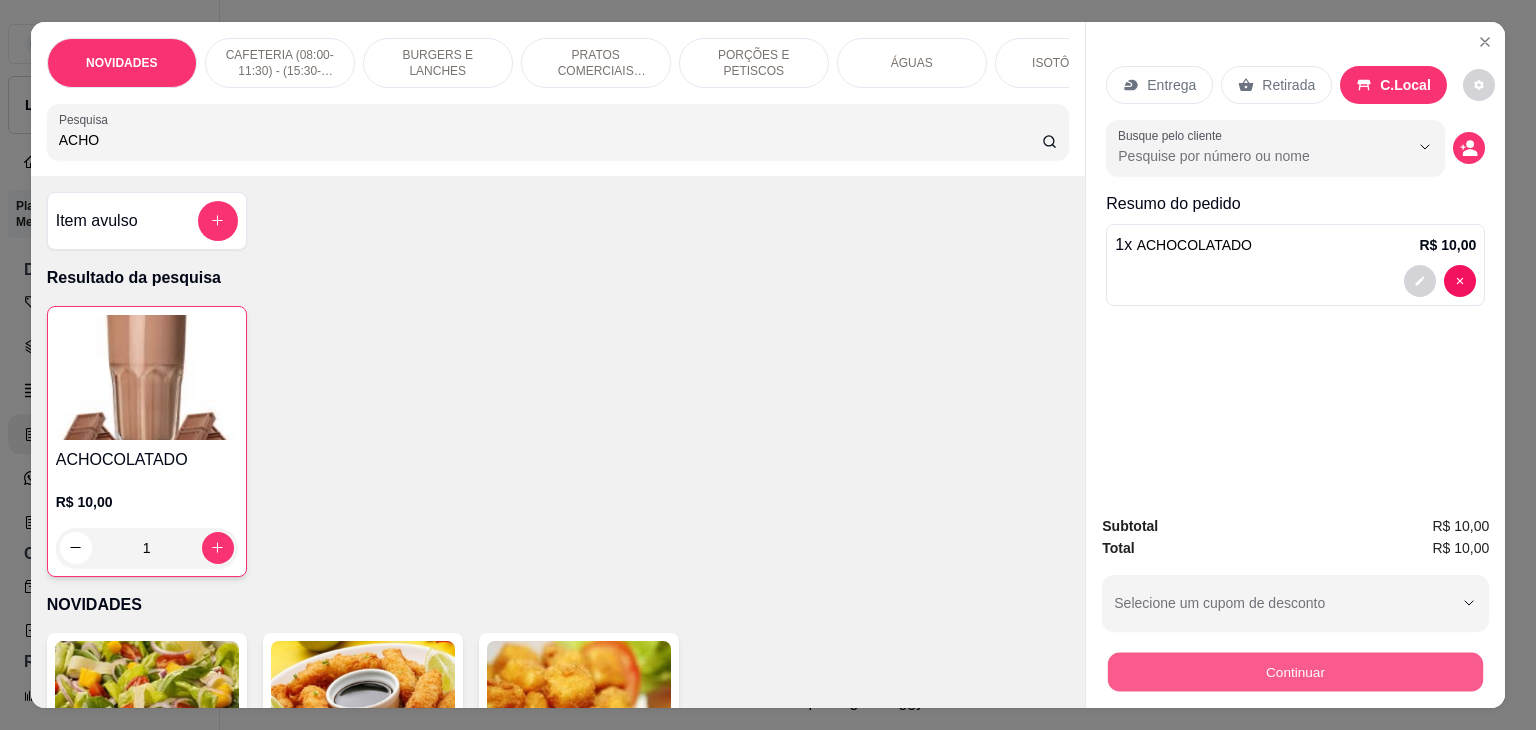 click on "Continuar" at bounding box center (1295, 672) 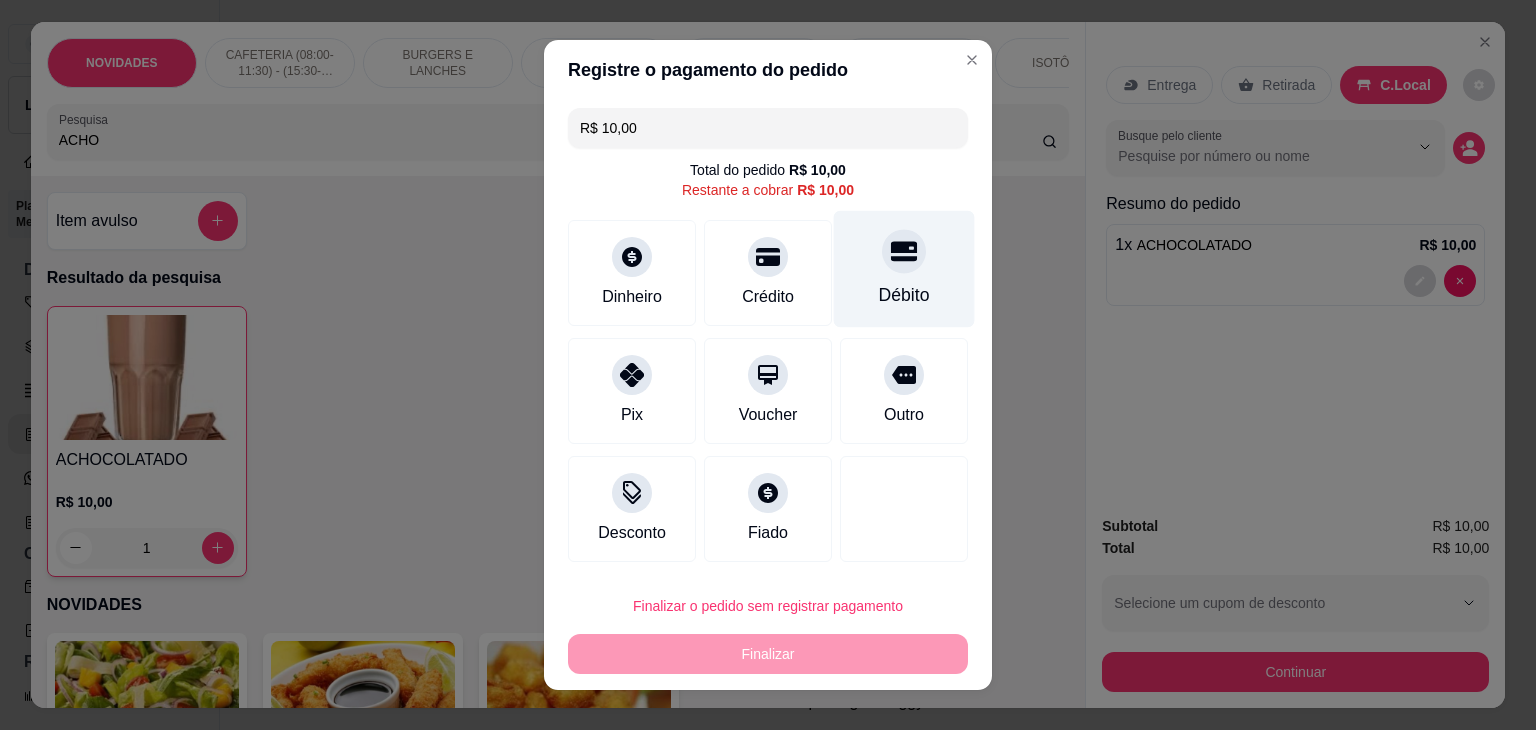 click on "Débito" at bounding box center (904, 269) 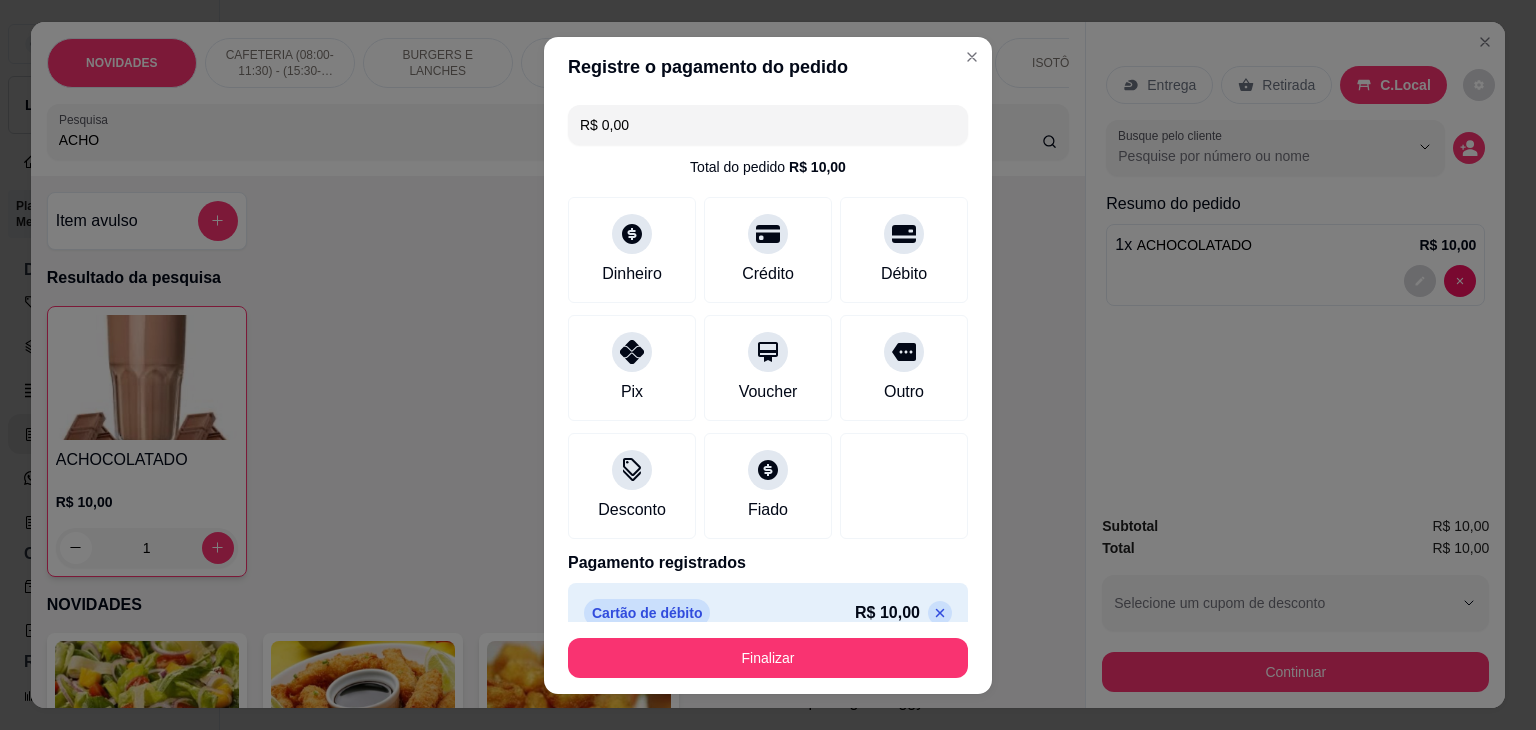 click on "Finalizar" at bounding box center [768, 658] 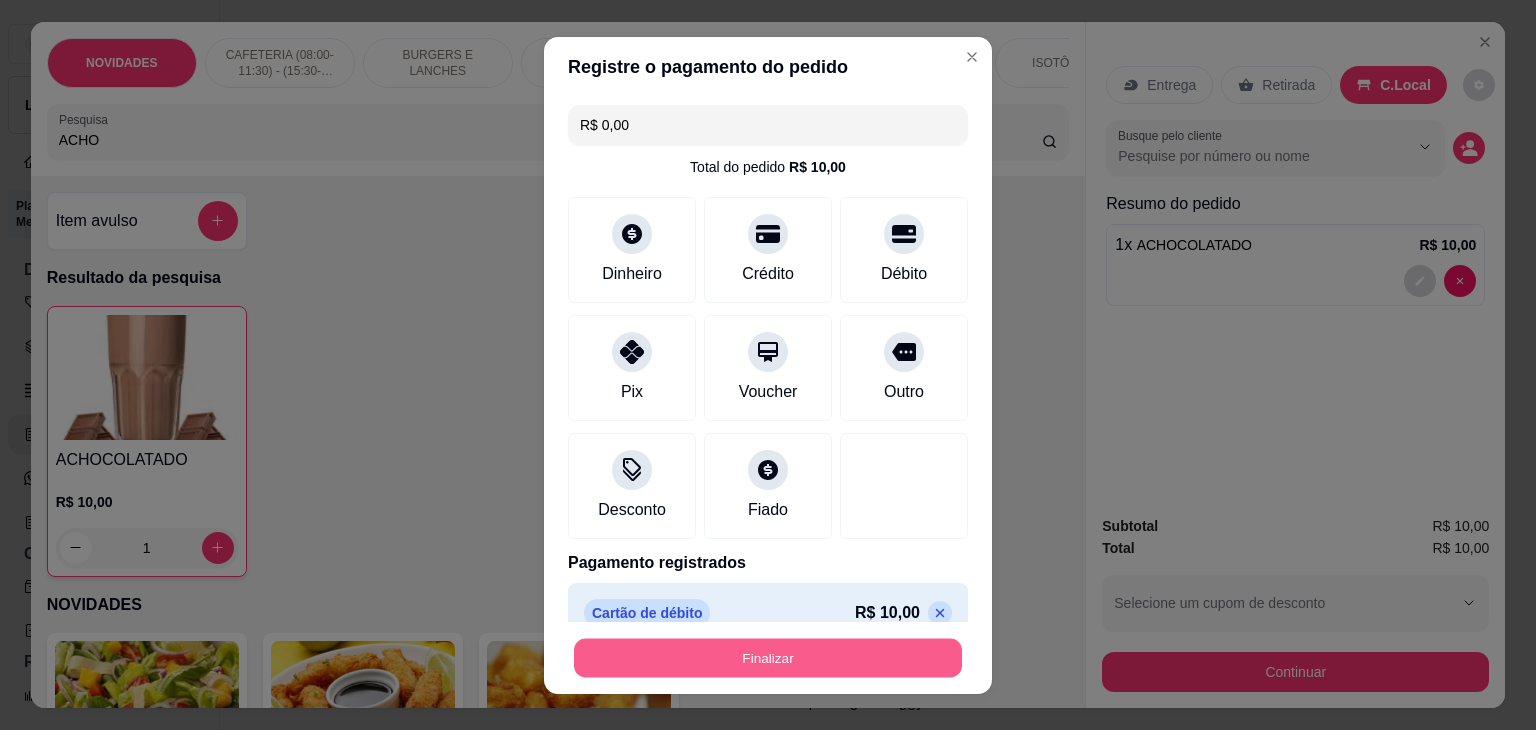 click on "Finalizar" at bounding box center (768, 657) 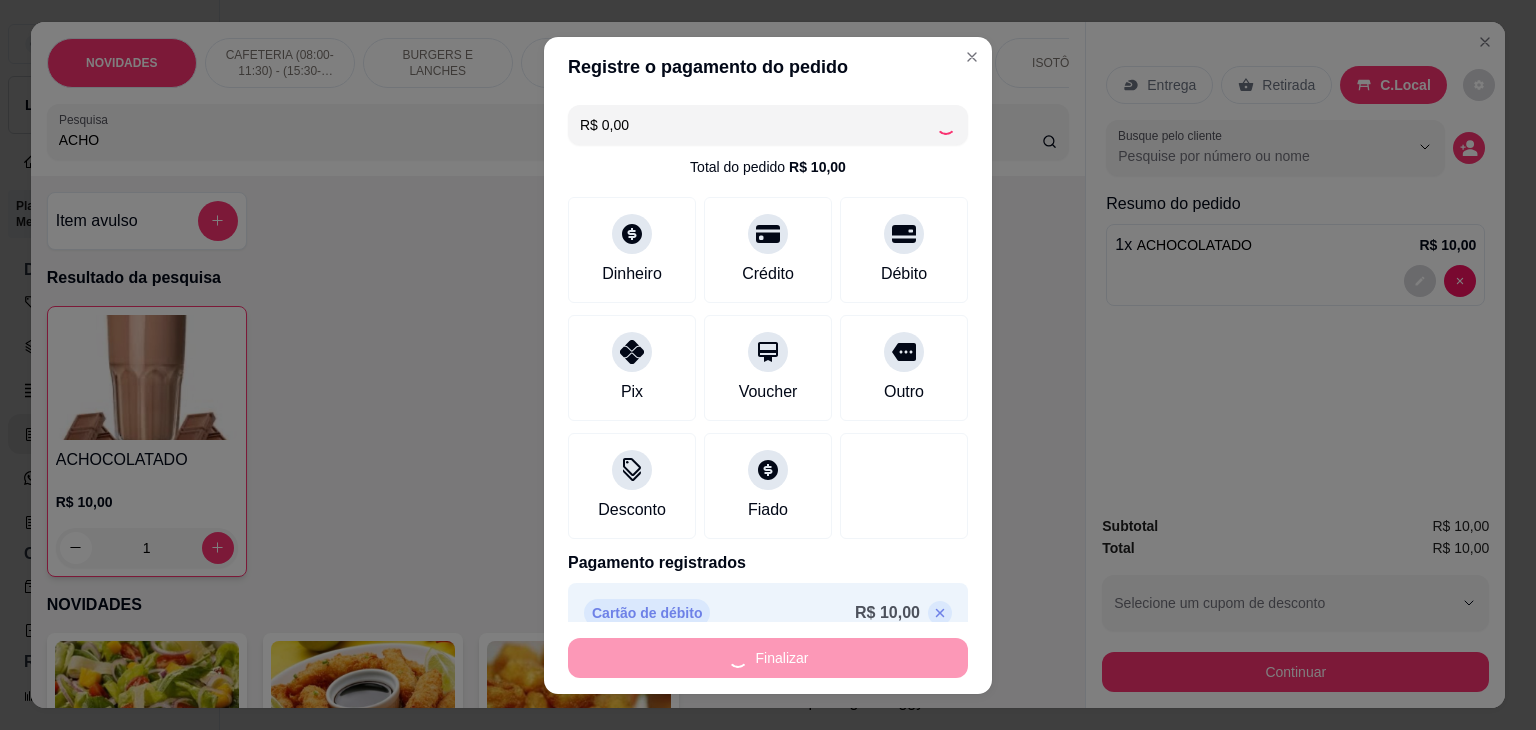 type on "0" 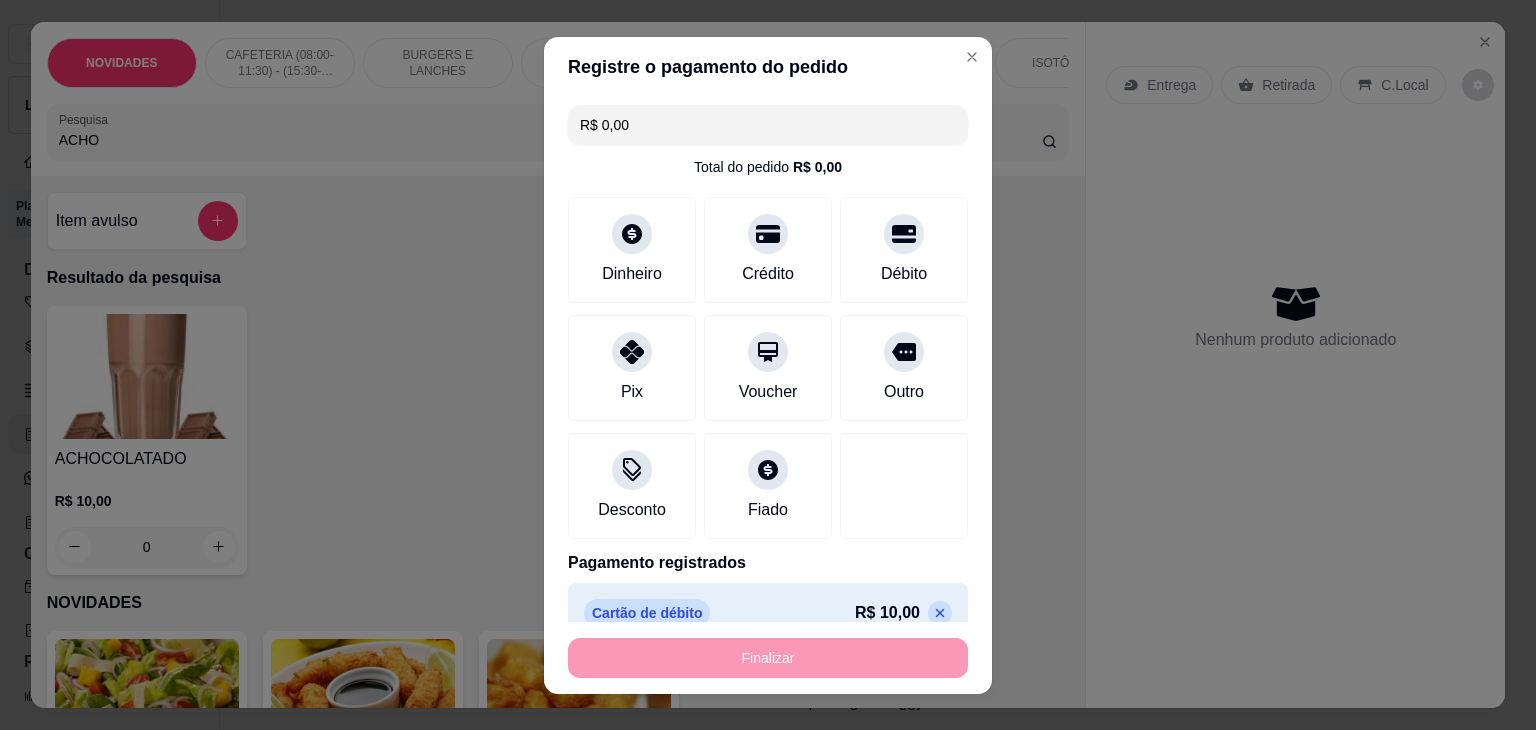 type on "-R$ 10,00" 